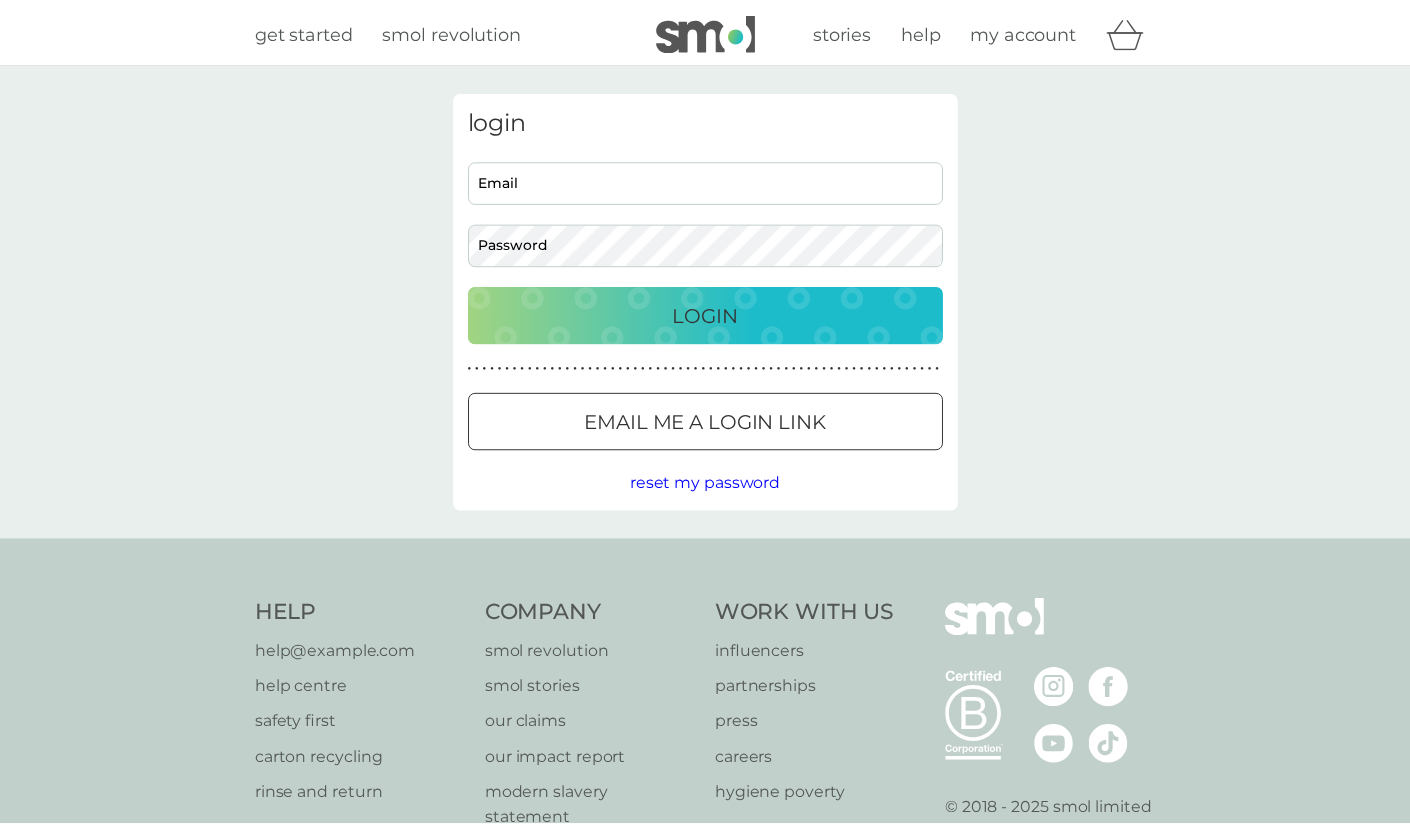 scroll, scrollTop: 0, scrollLeft: 0, axis: both 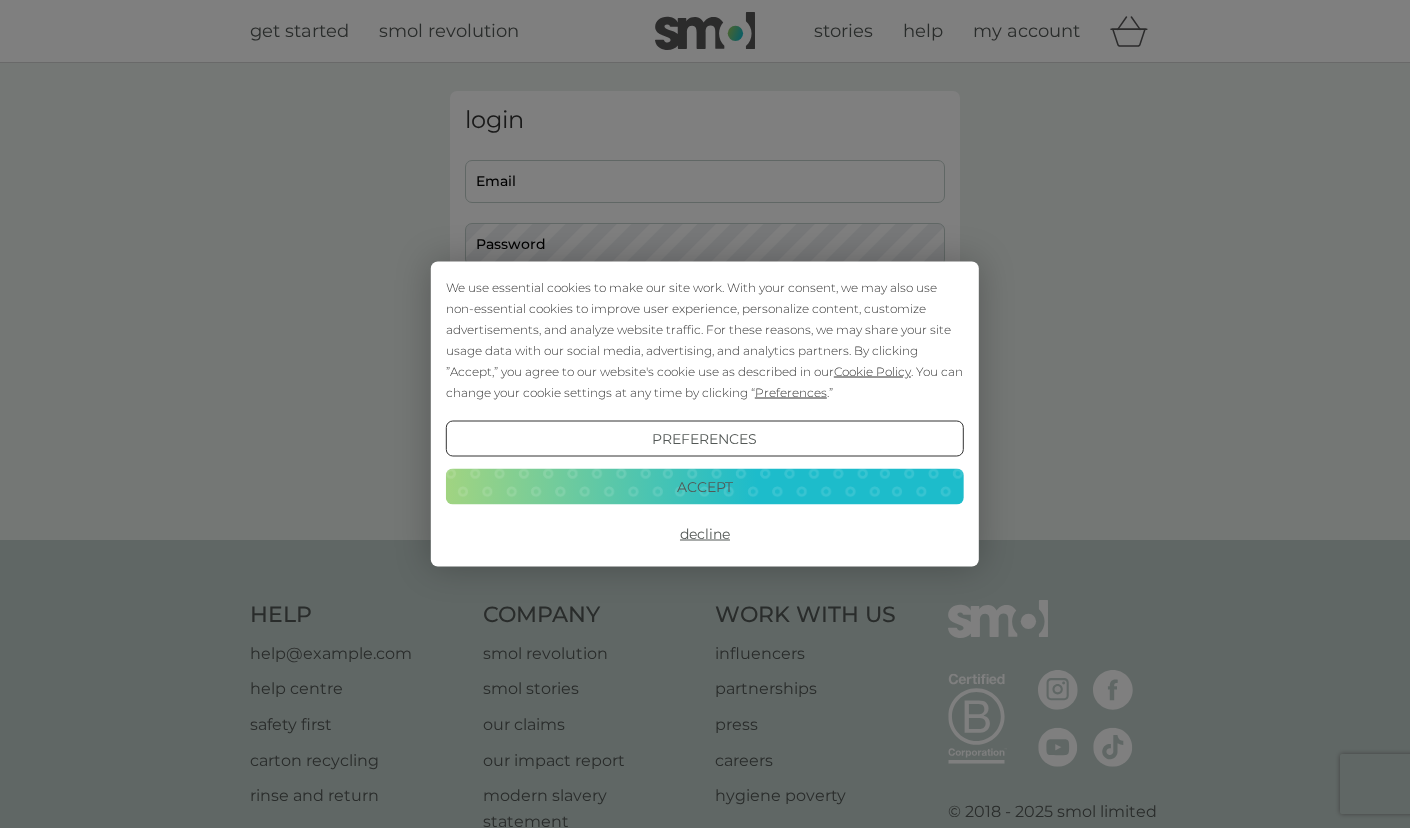 click on "Accept" at bounding box center [705, 486] 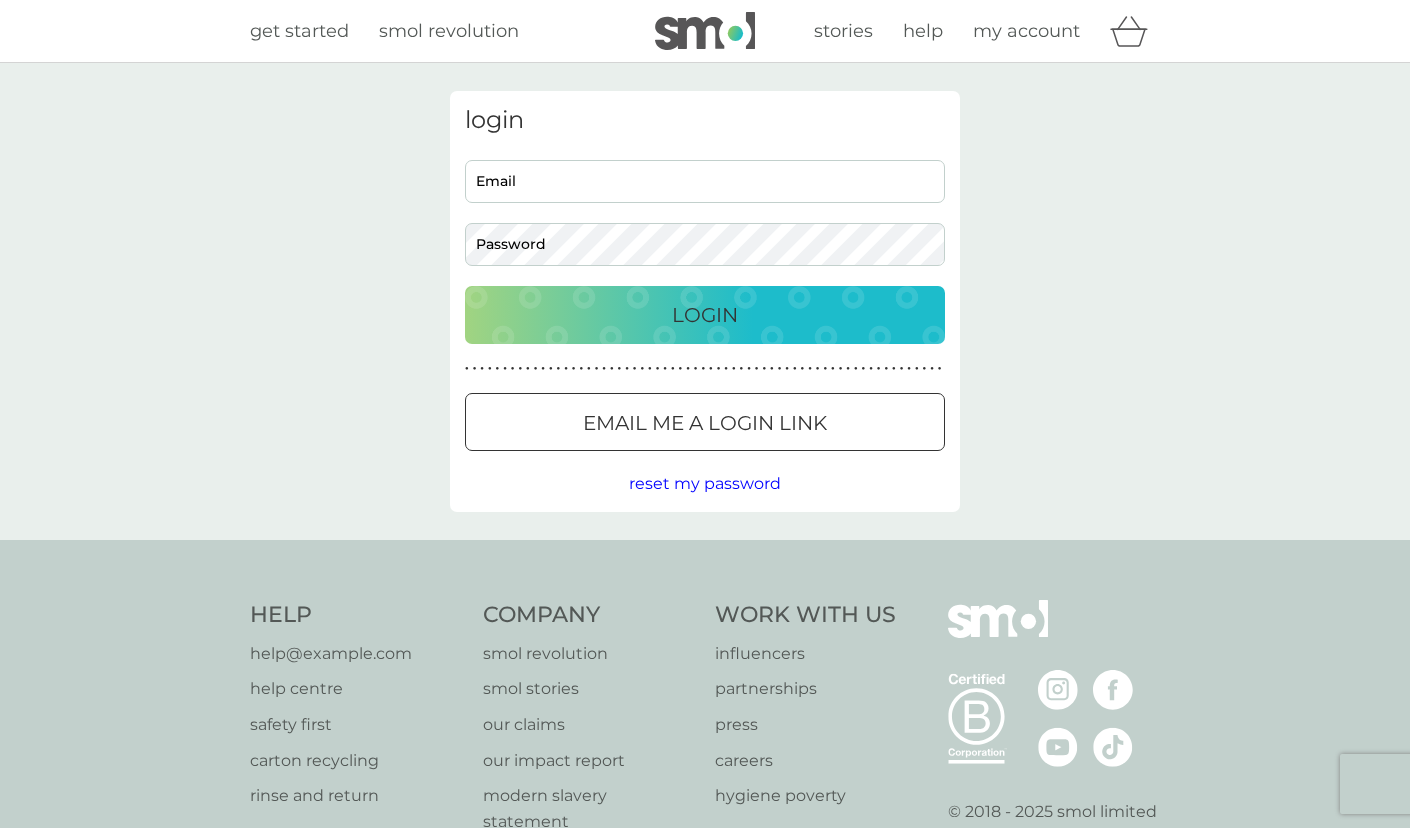 scroll, scrollTop: 0, scrollLeft: 0, axis: both 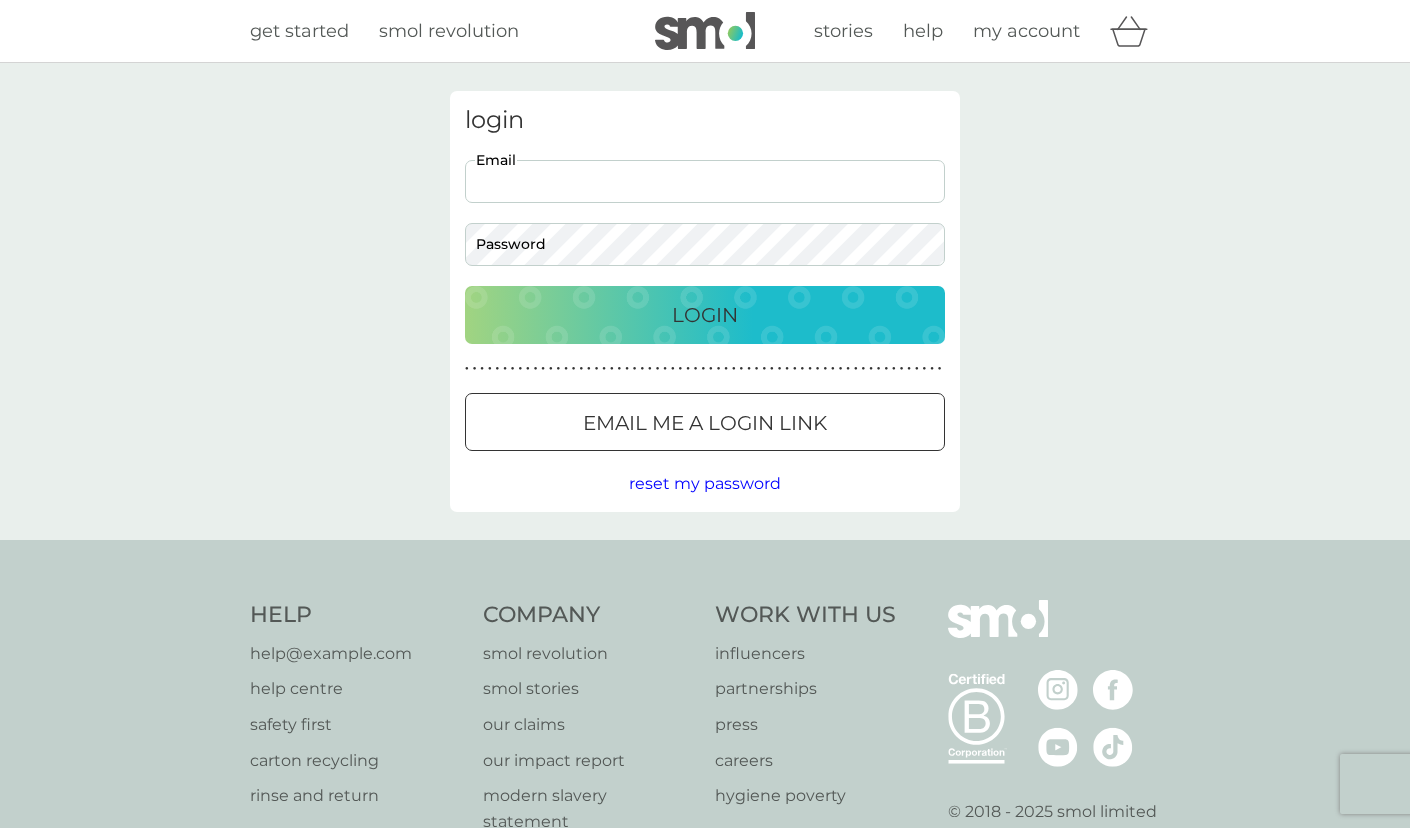 click on "Email" at bounding box center [705, 181] 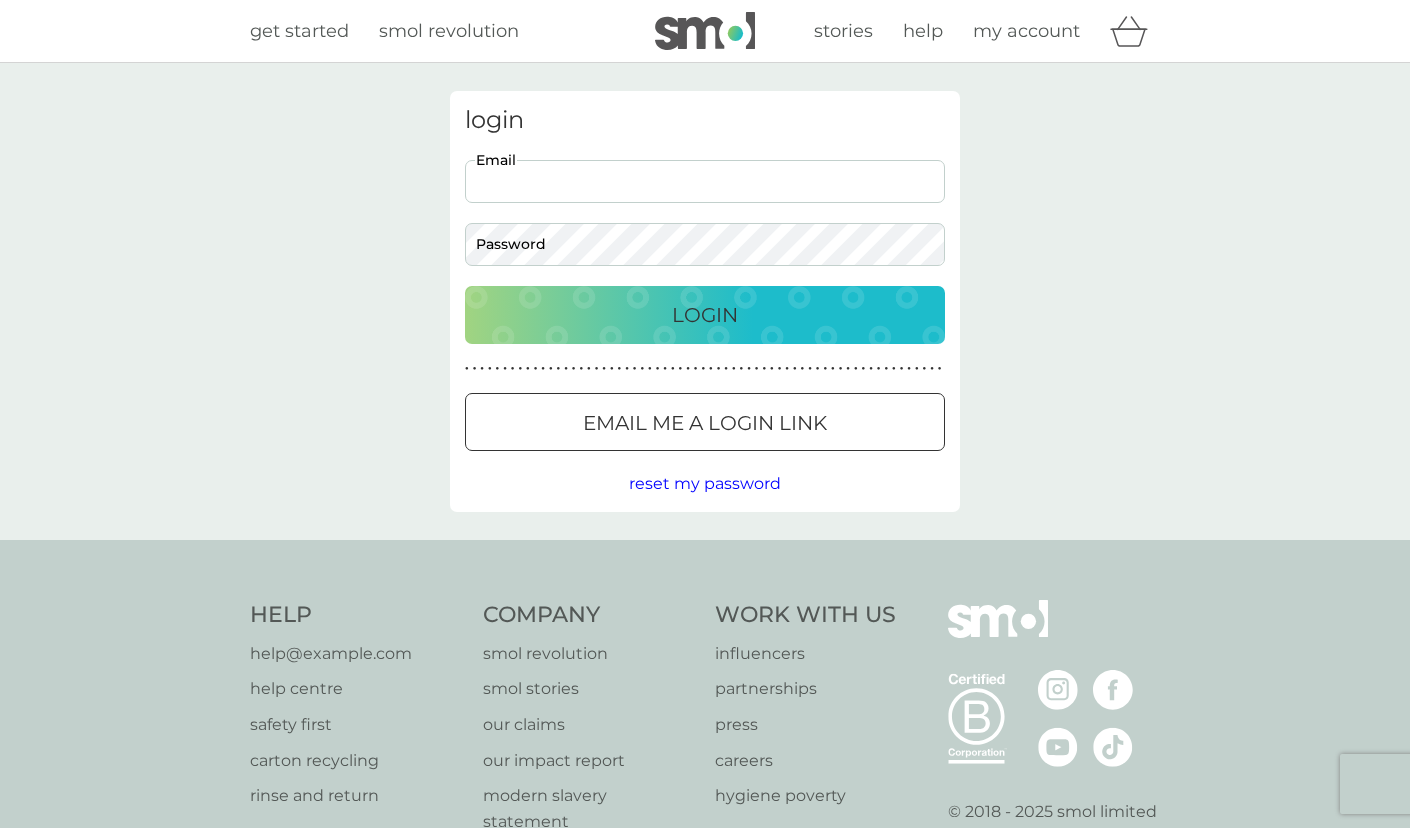 type on "[EMAIL]" 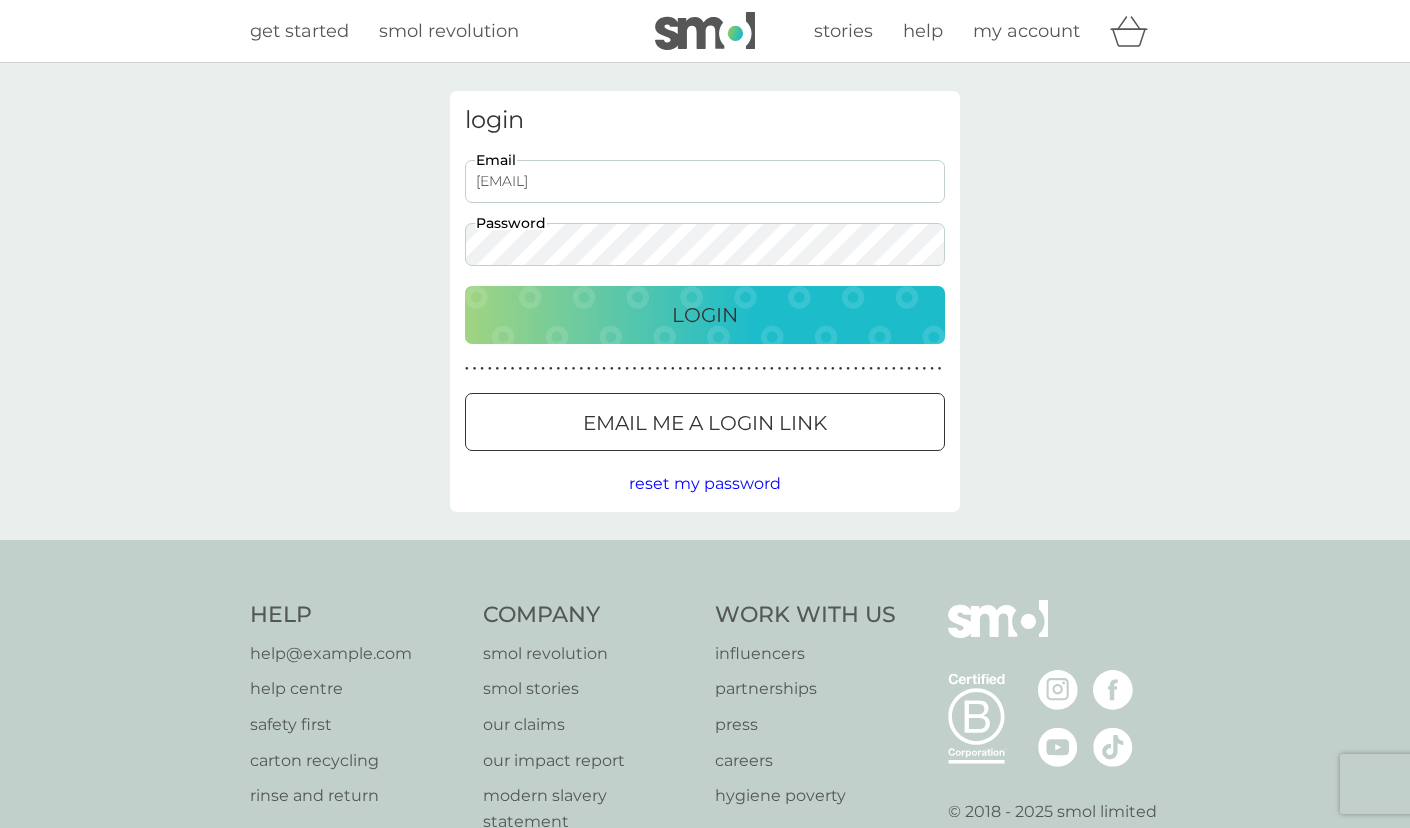 click on "Login" at bounding box center [705, 315] 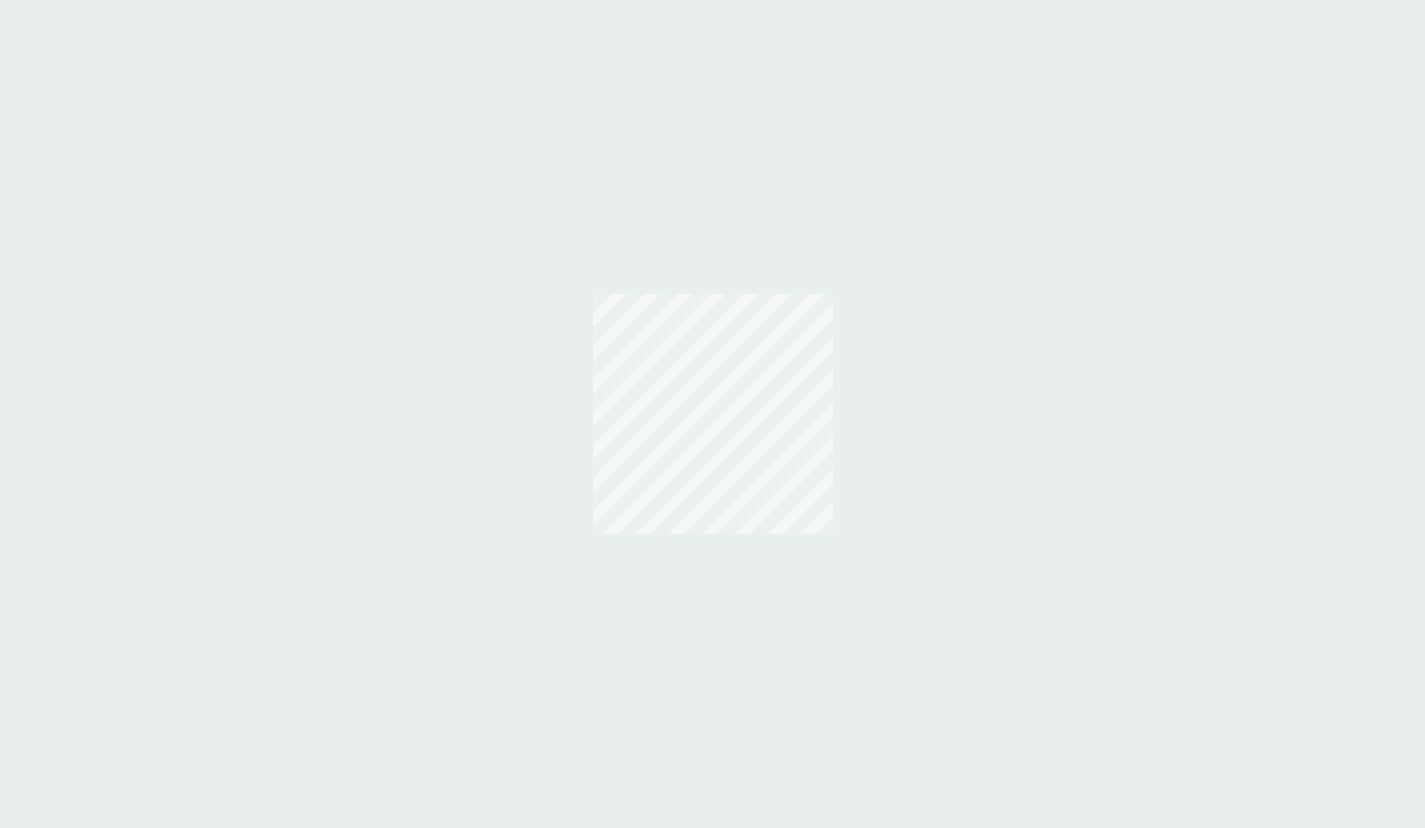scroll, scrollTop: 0, scrollLeft: 0, axis: both 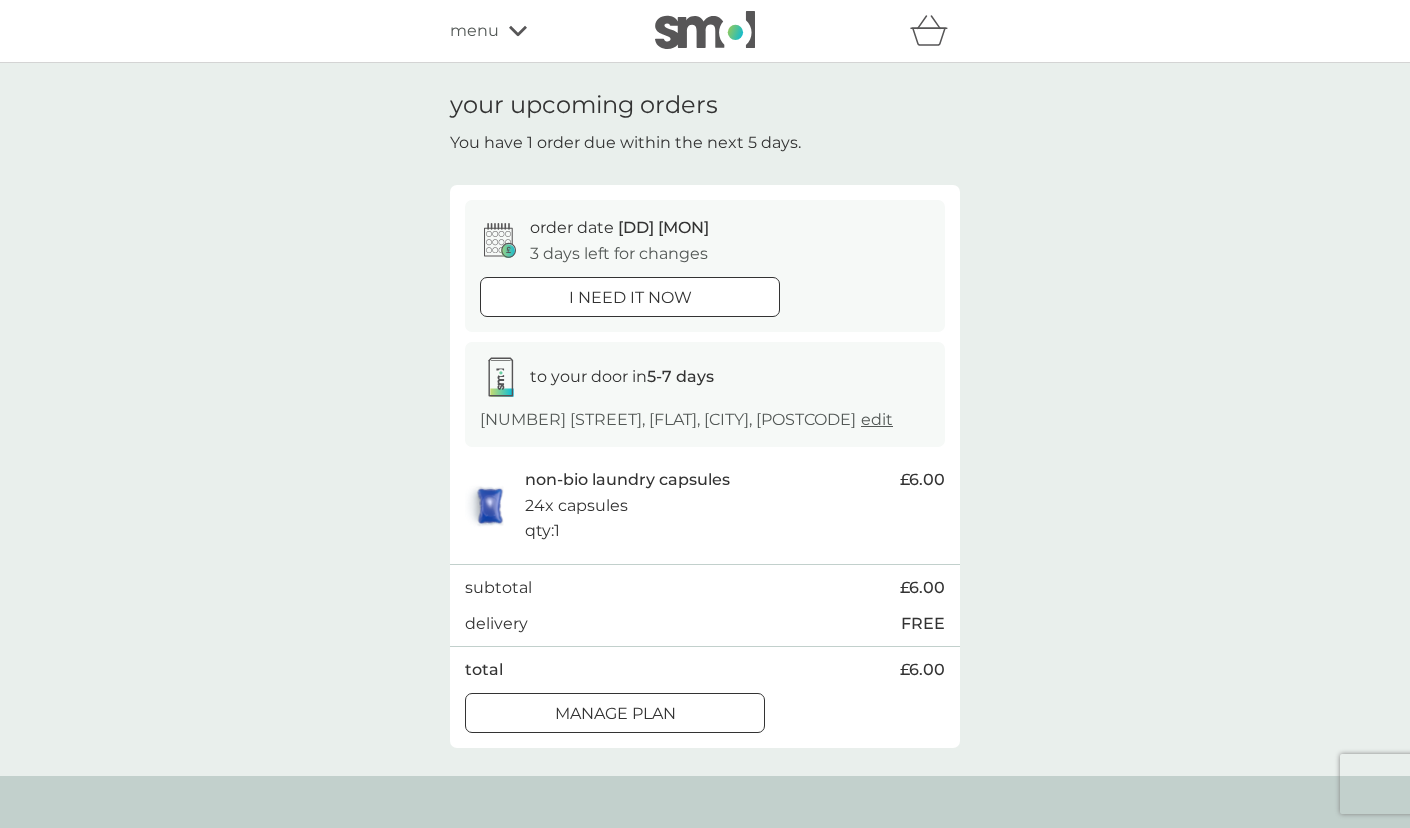 click on "menu" at bounding box center (535, 31) 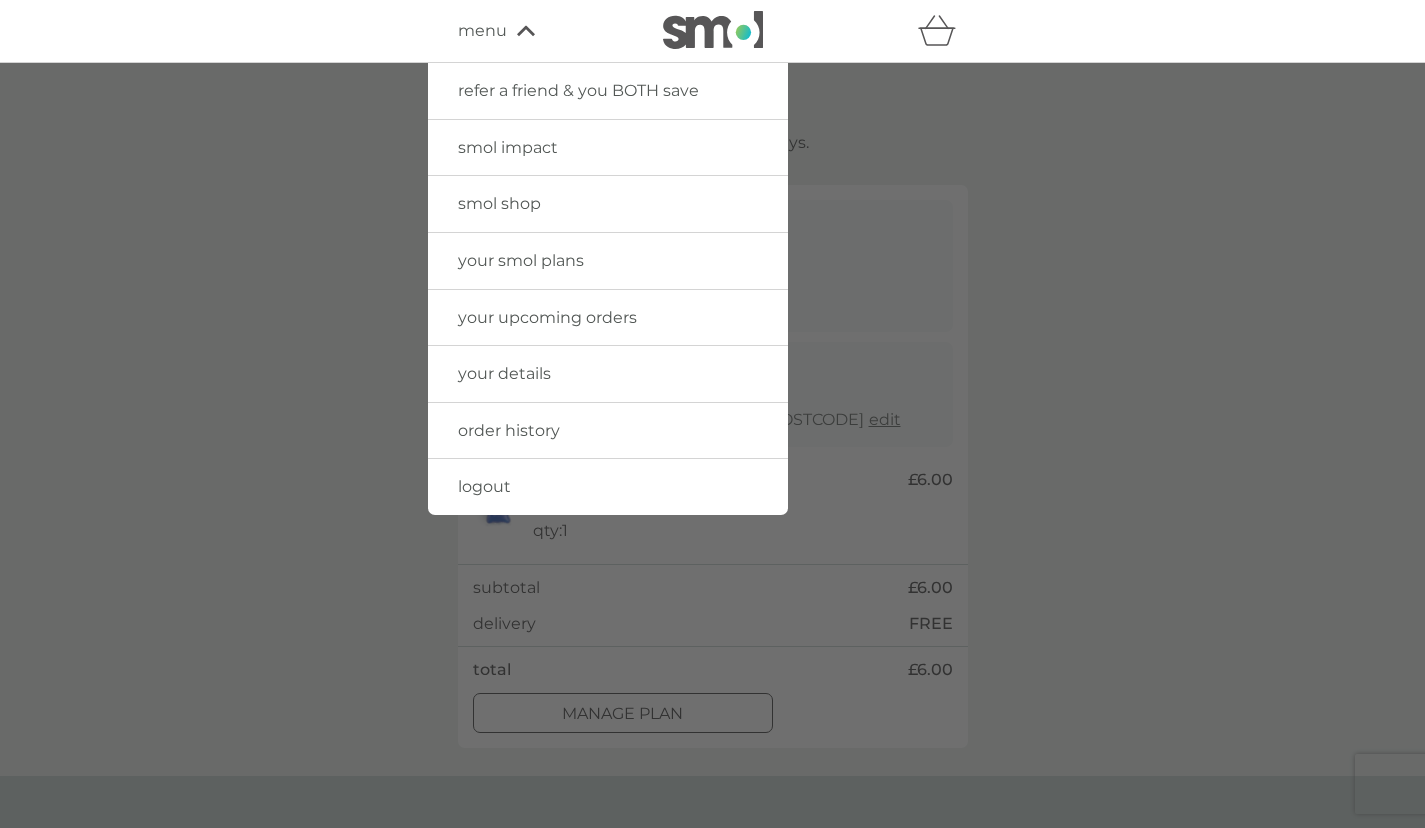 click on "smol shop" at bounding box center (608, 204) 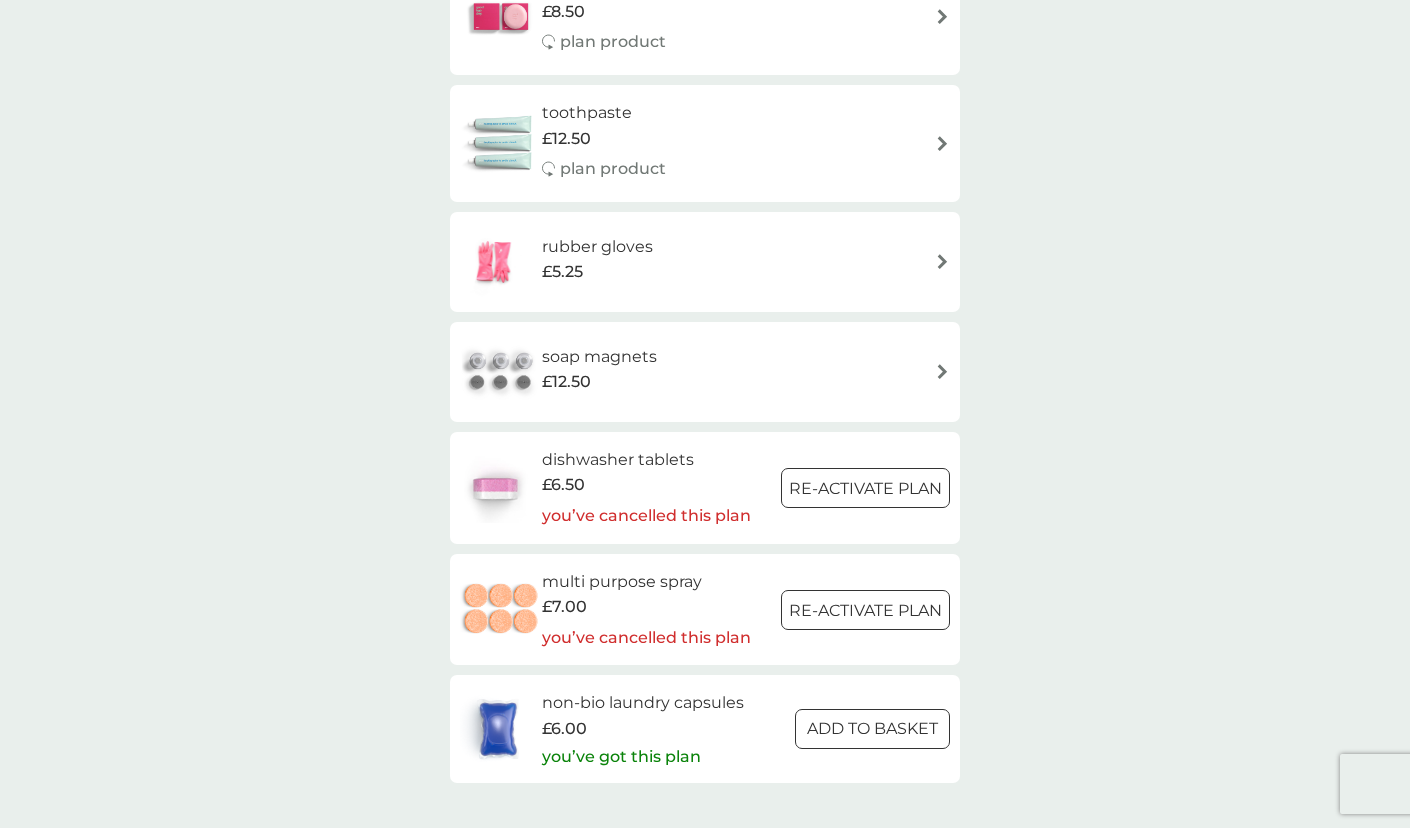 scroll, scrollTop: 2763, scrollLeft: 0, axis: vertical 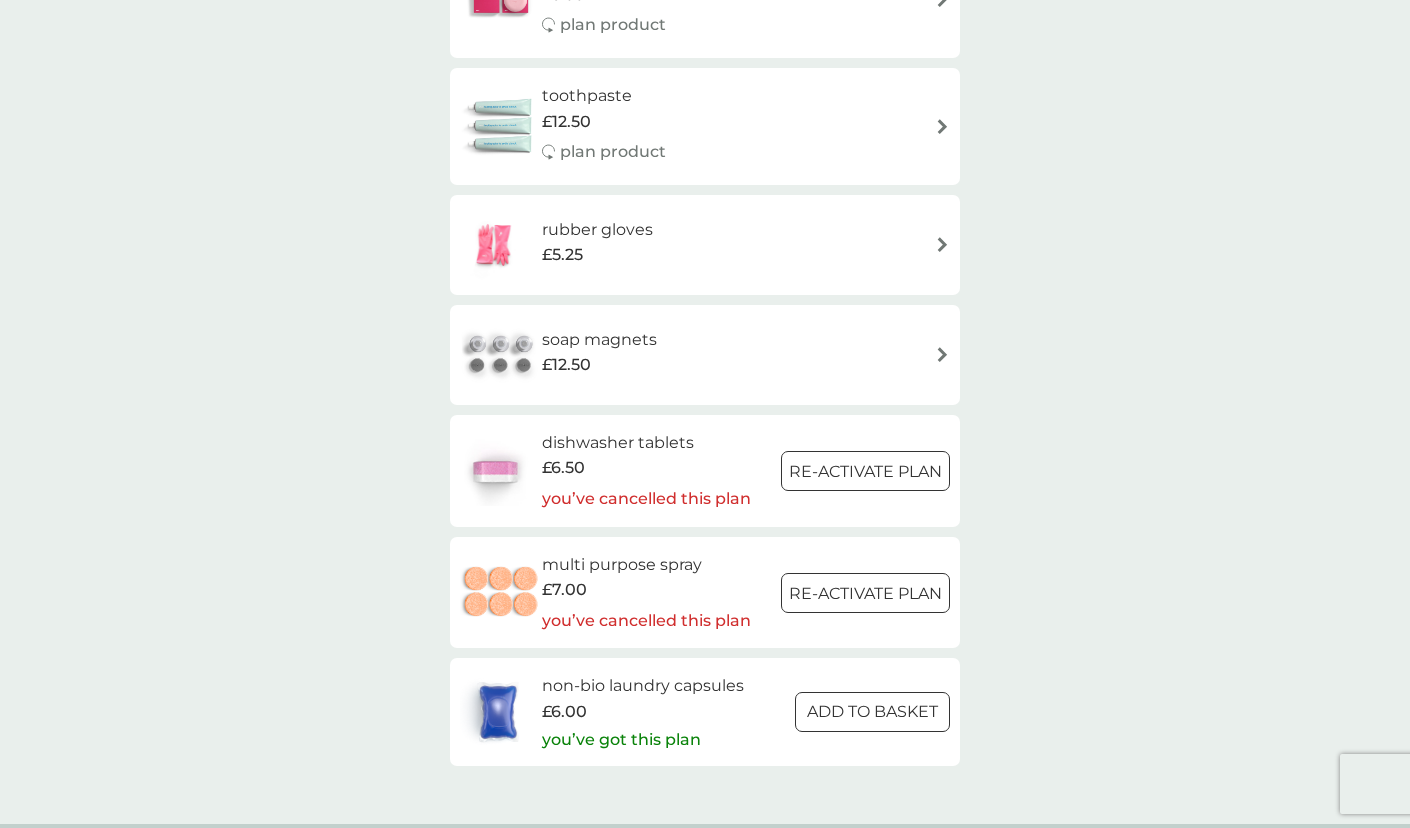 click on "dishwasher tablets" at bounding box center (646, 443) 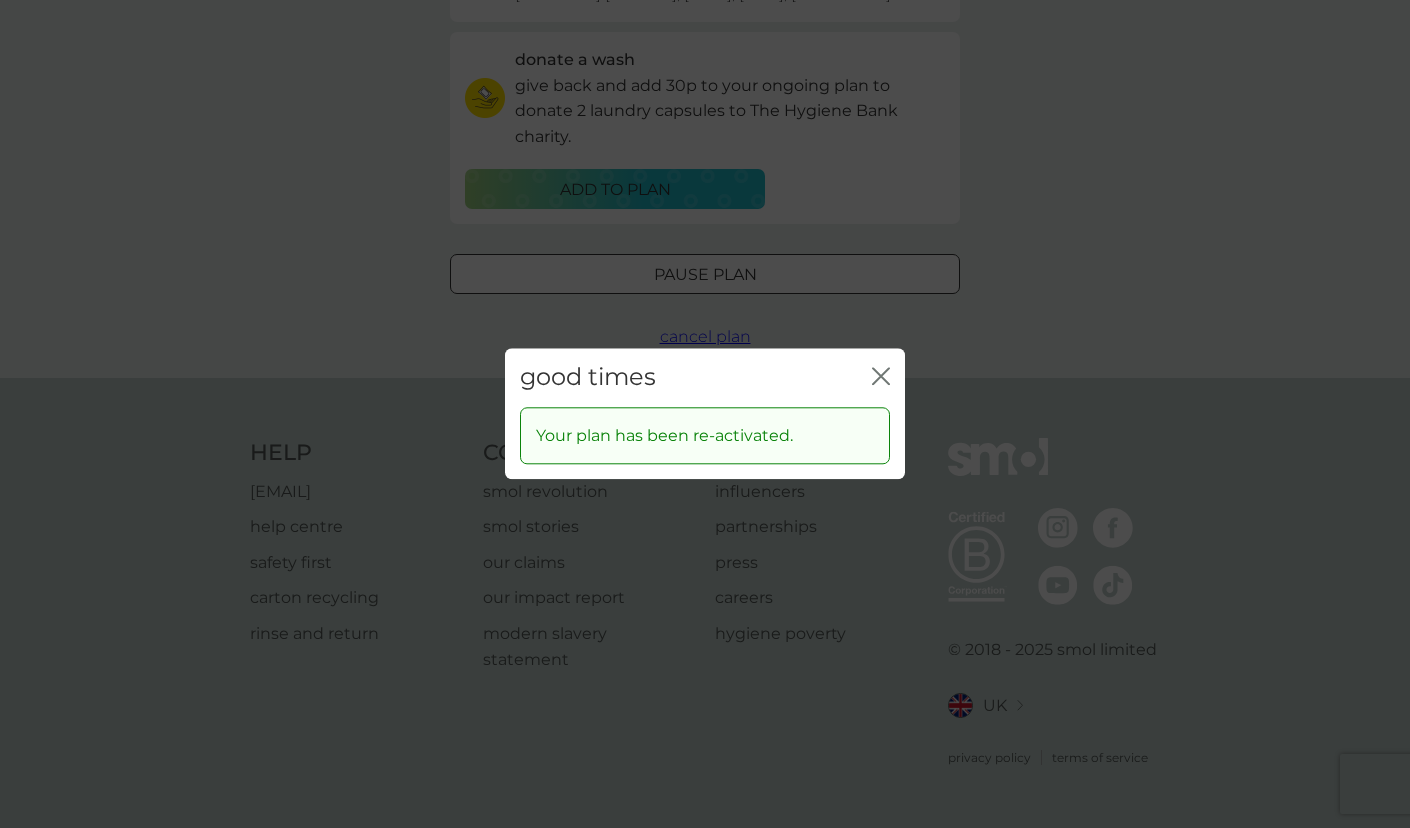 scroll, scrollTop: 0, scrollLeft: 0, axis: both 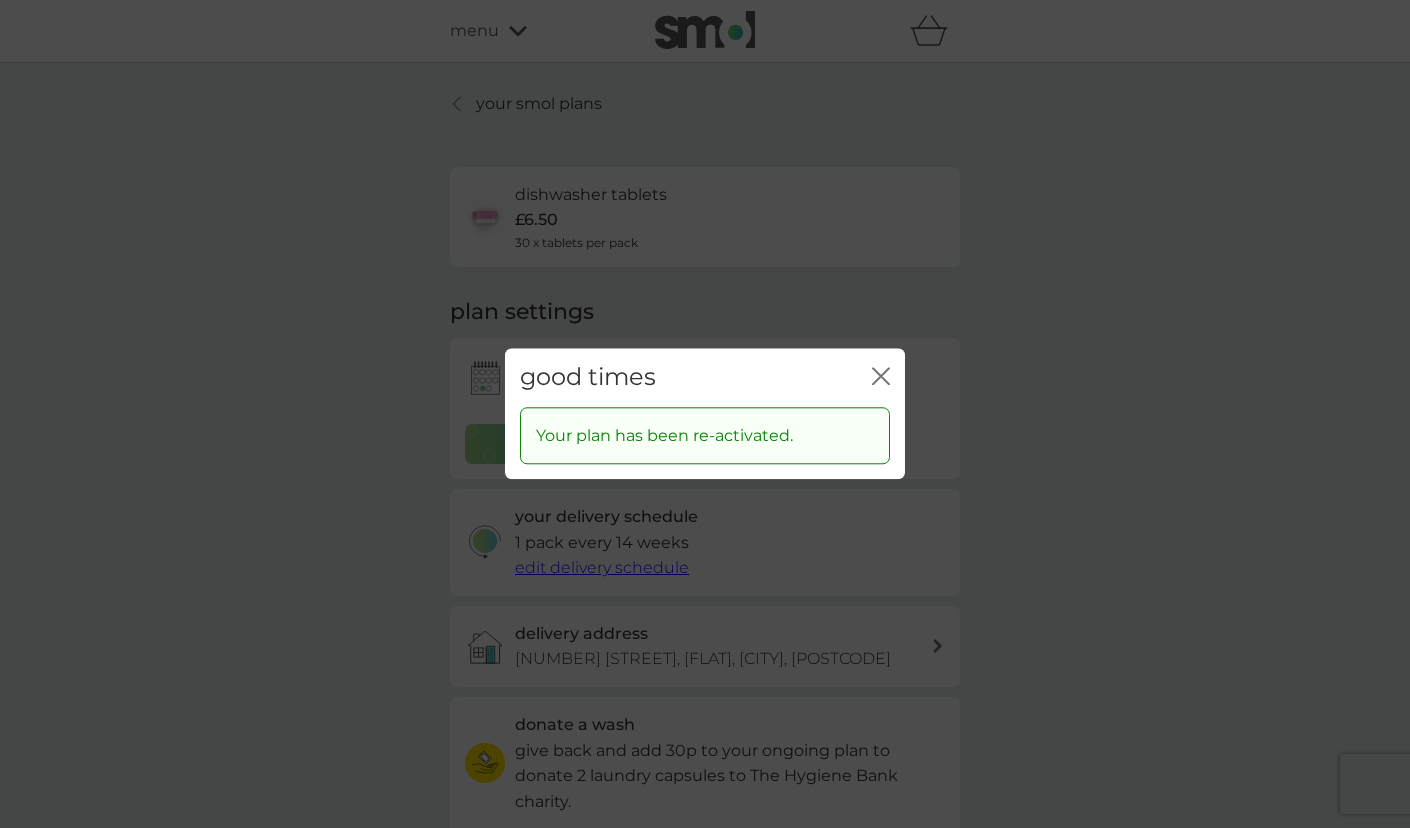 click on "close" 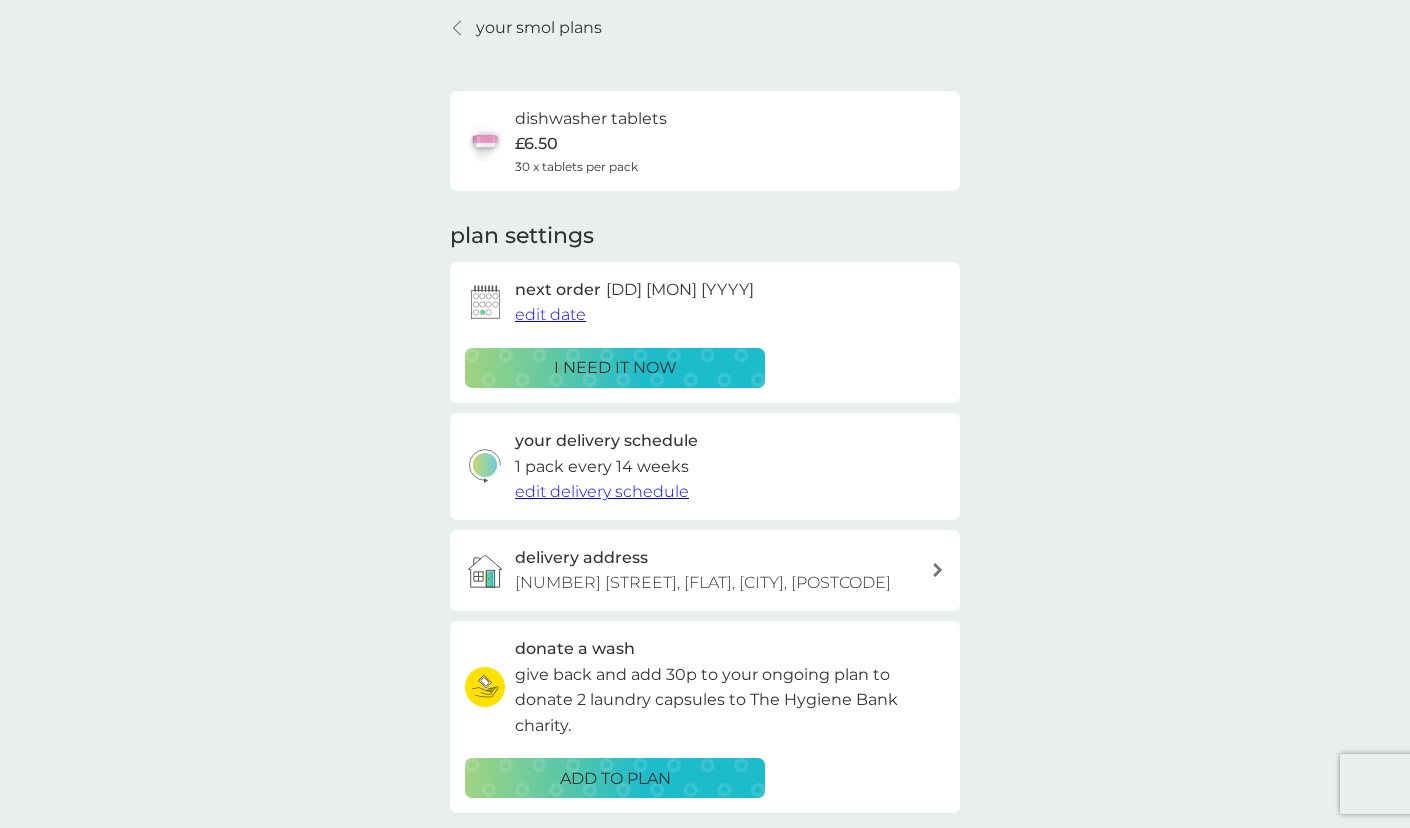 scroll, scrollTop: 0, scrollLeft: 0, axis: both 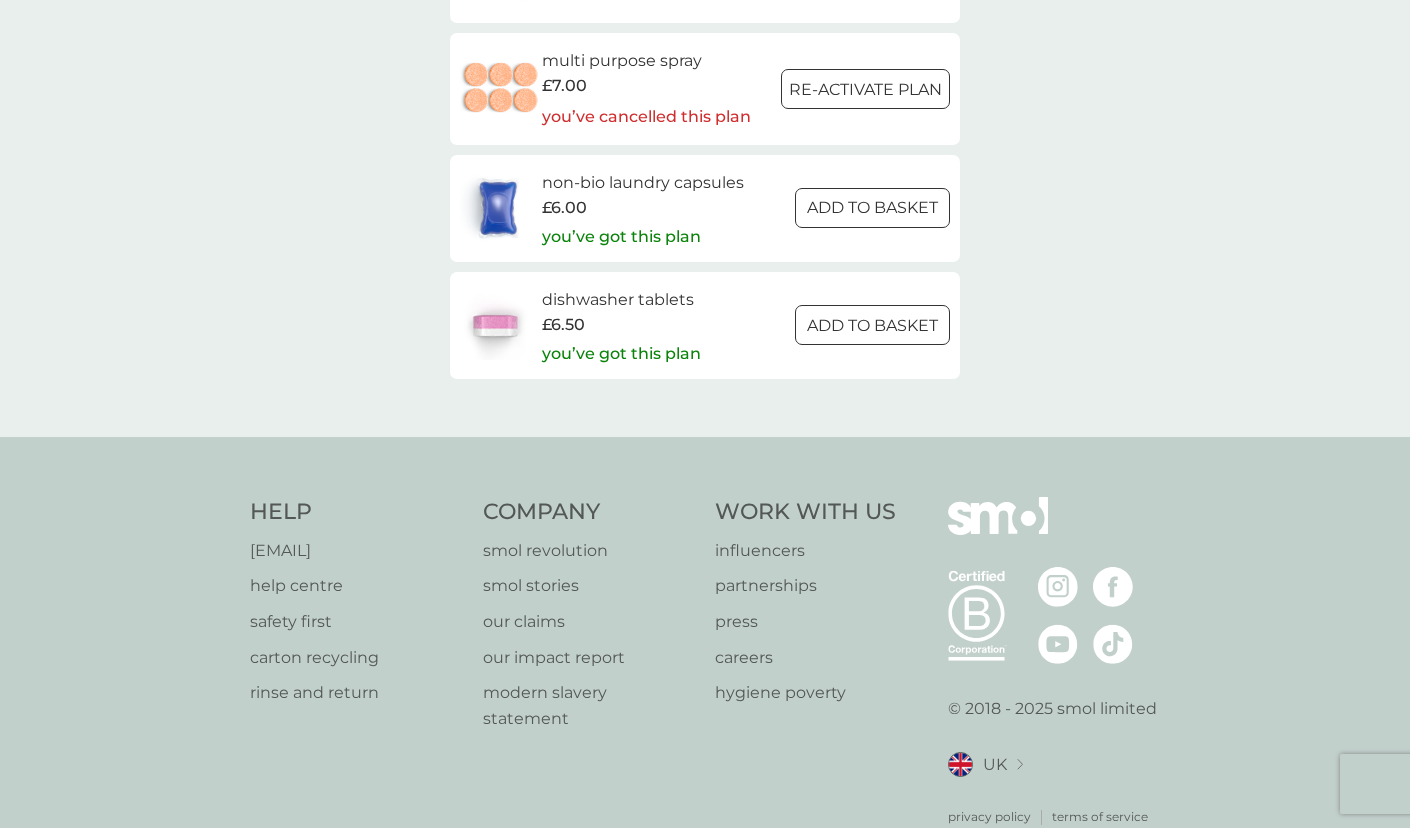 click on "multi purpose spray" at bounding box center [646, 61] 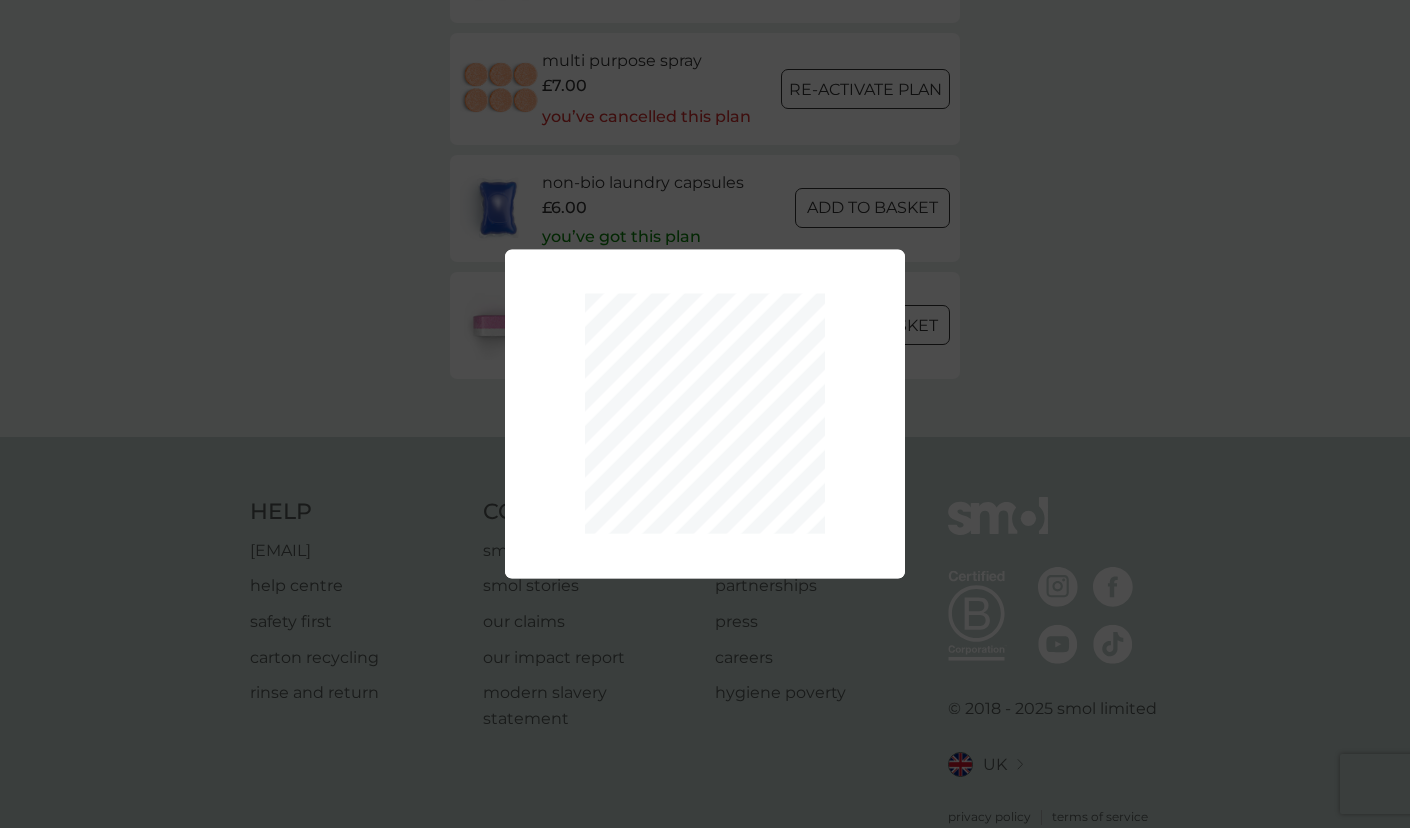 scroll, scrollTop: 0, scrollLeft: 0, axis: both 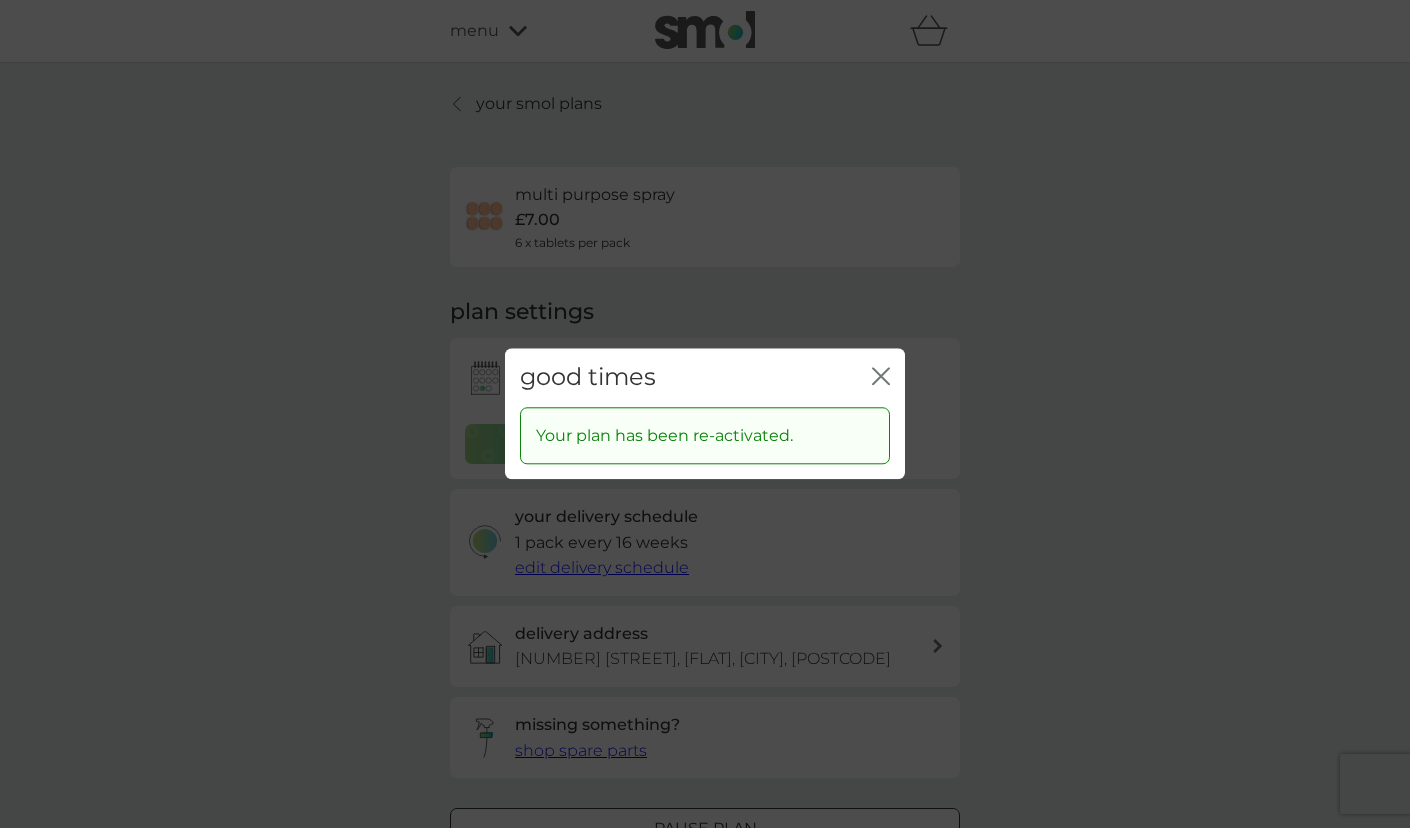 click on "close" 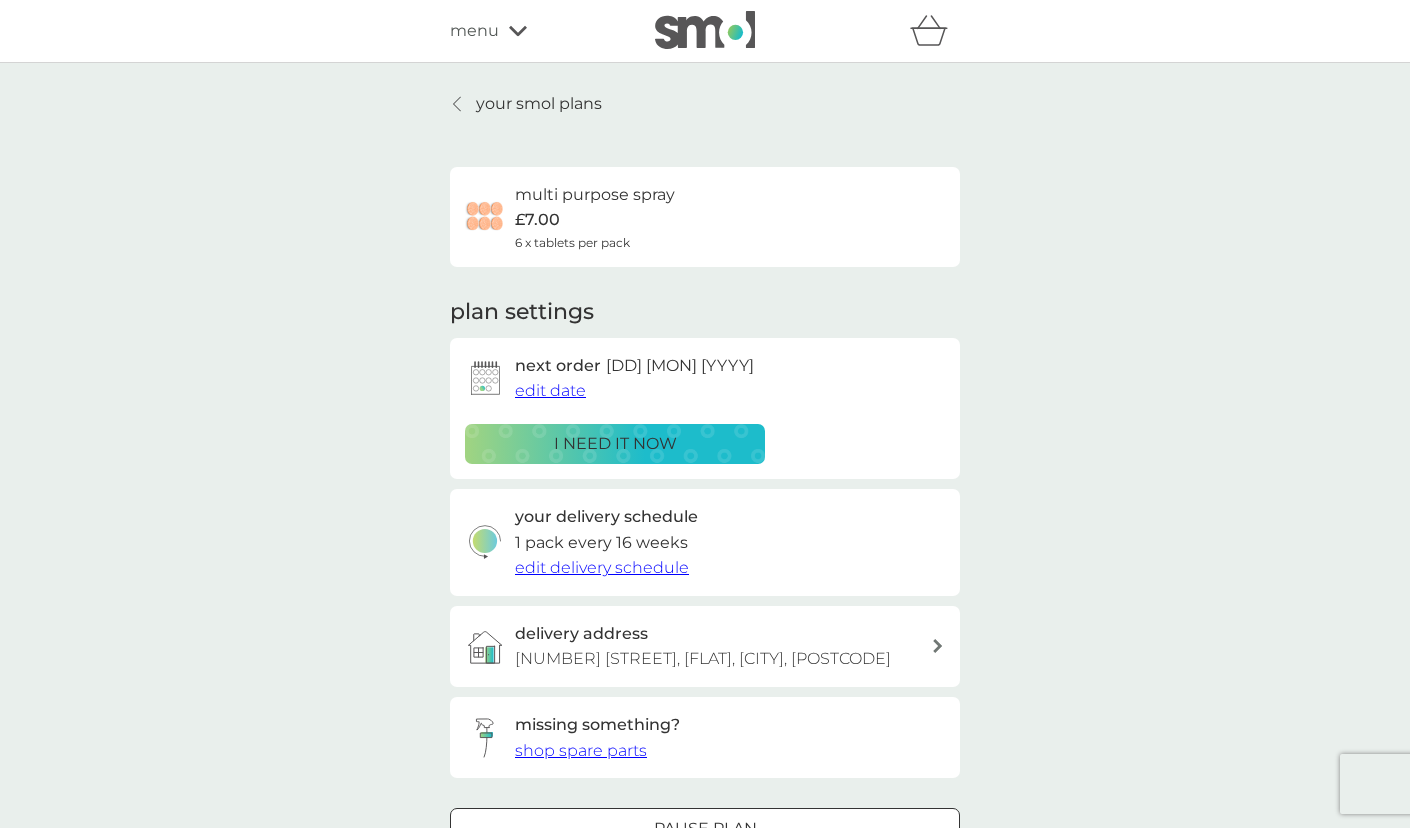 click on "multi purpose spray" at bounding box center (595, 195) 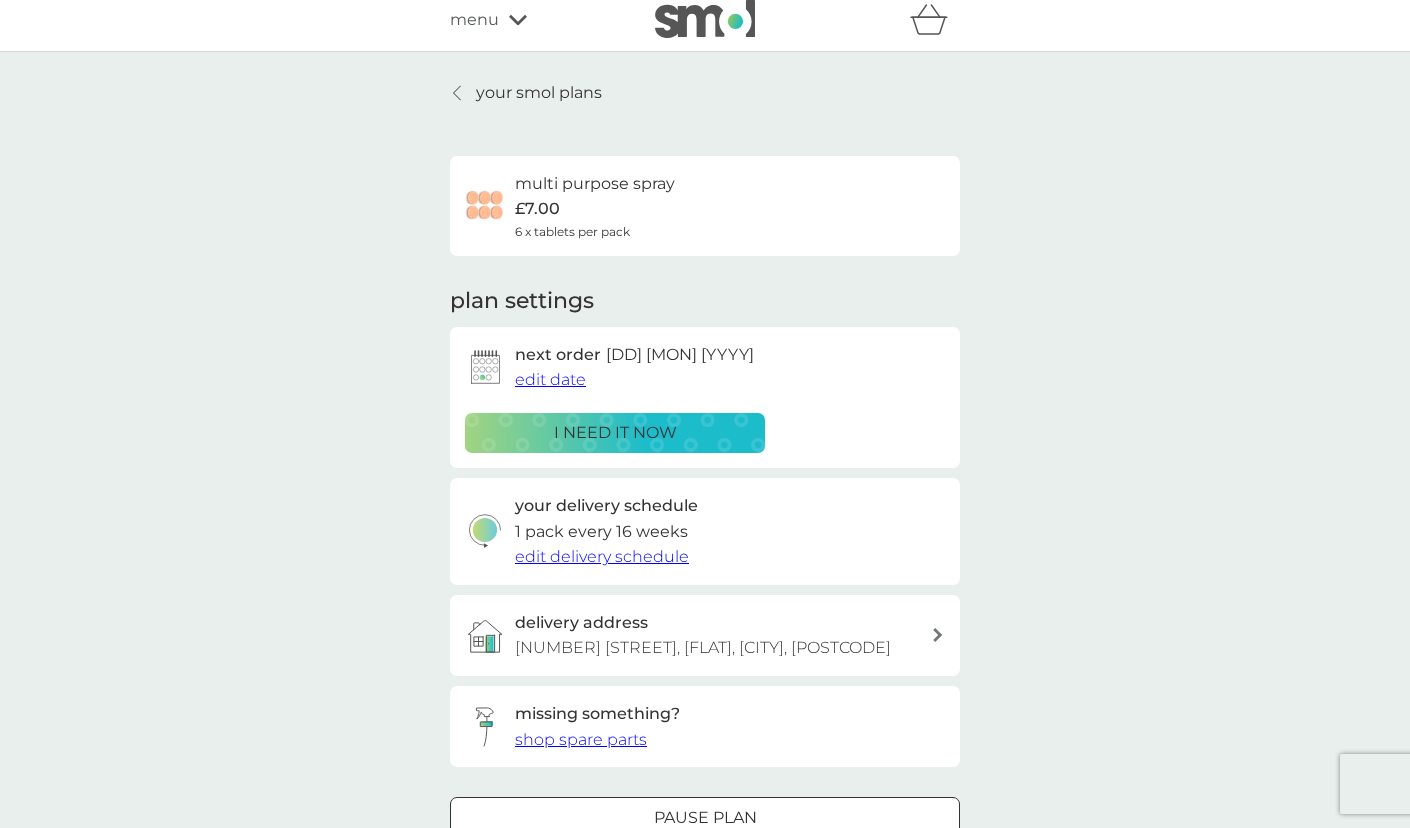 scroll, scrollTop: 0, scrollLeft: 0, axis: both 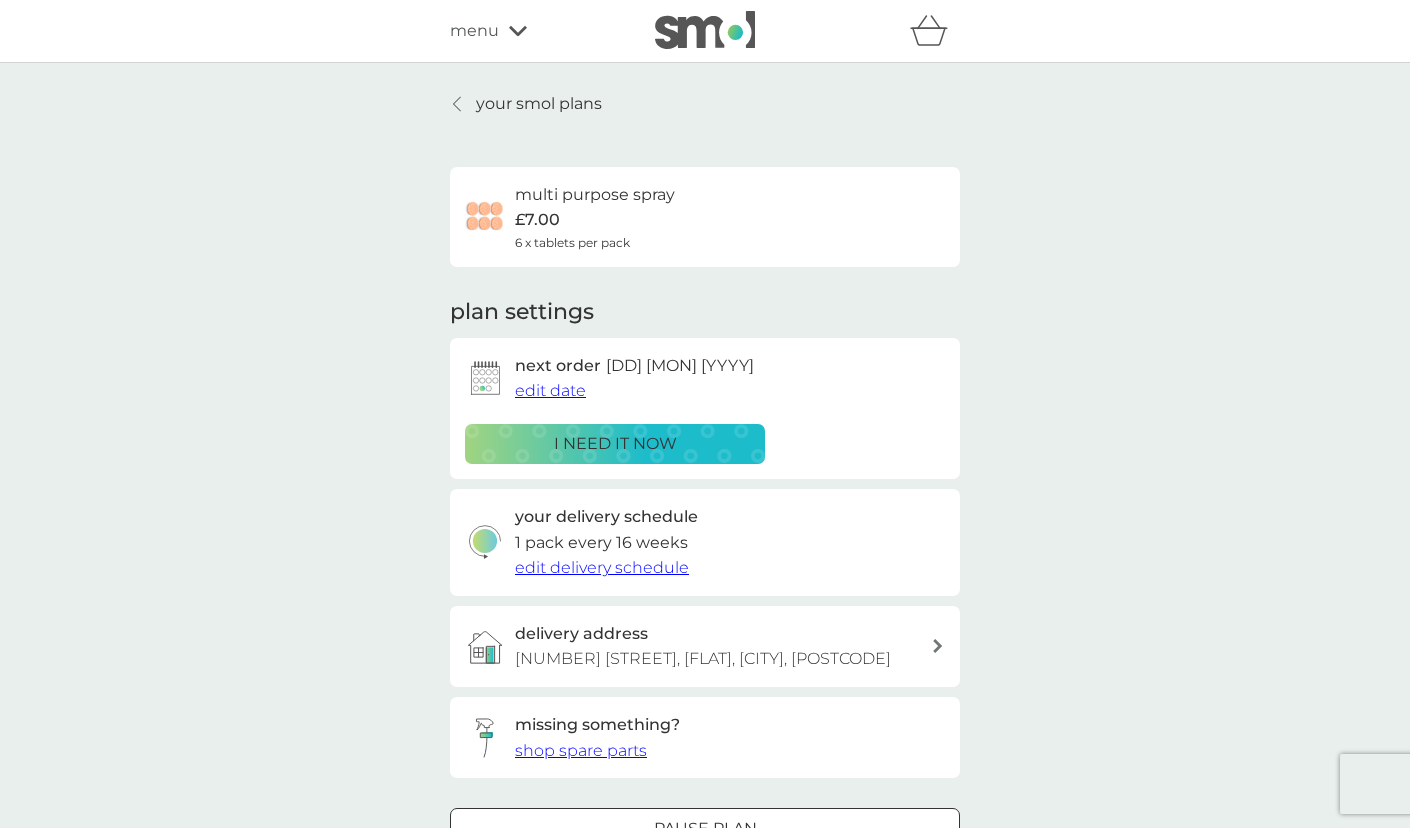 click on "your smol plans" at bounding box center (539, 104) 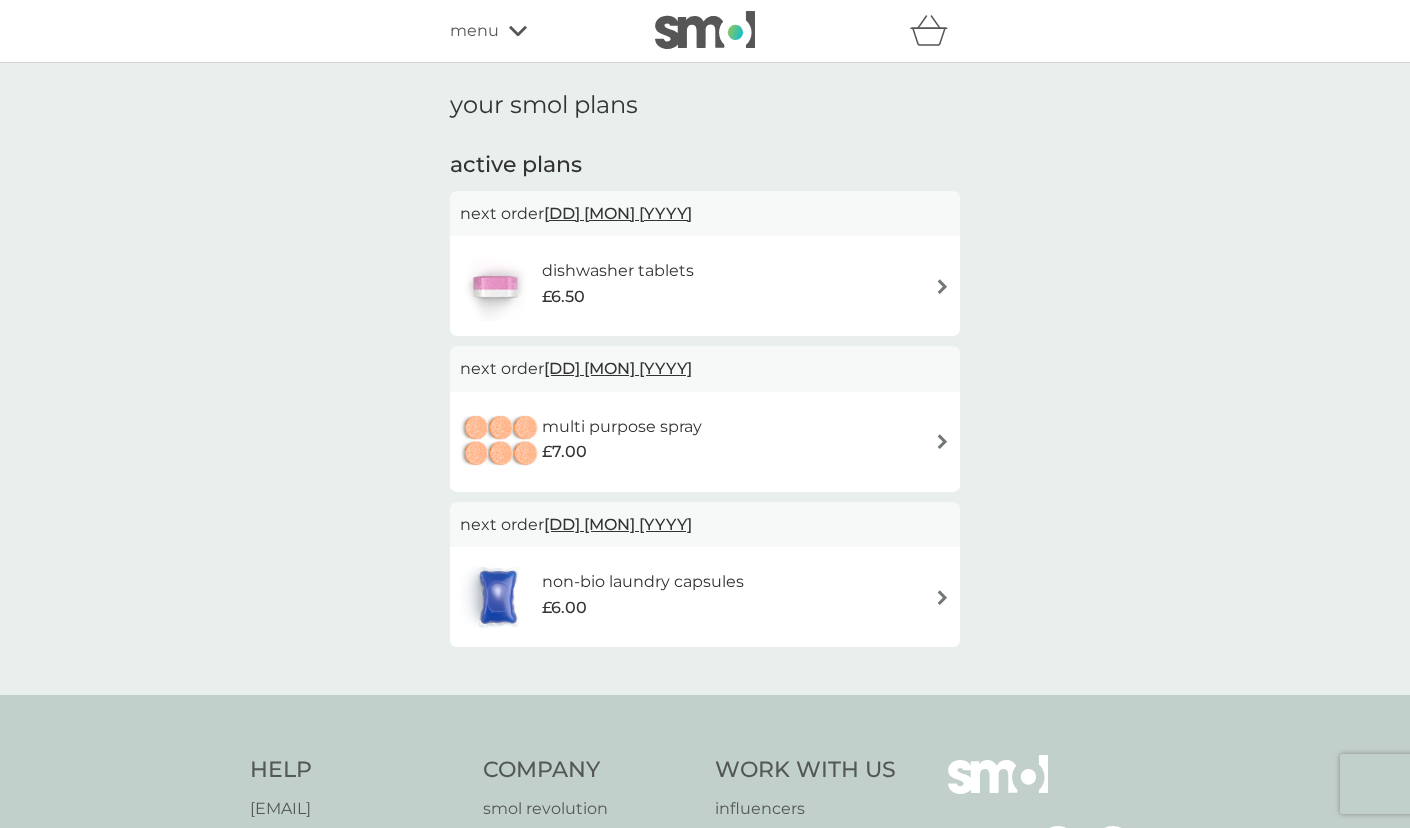 click 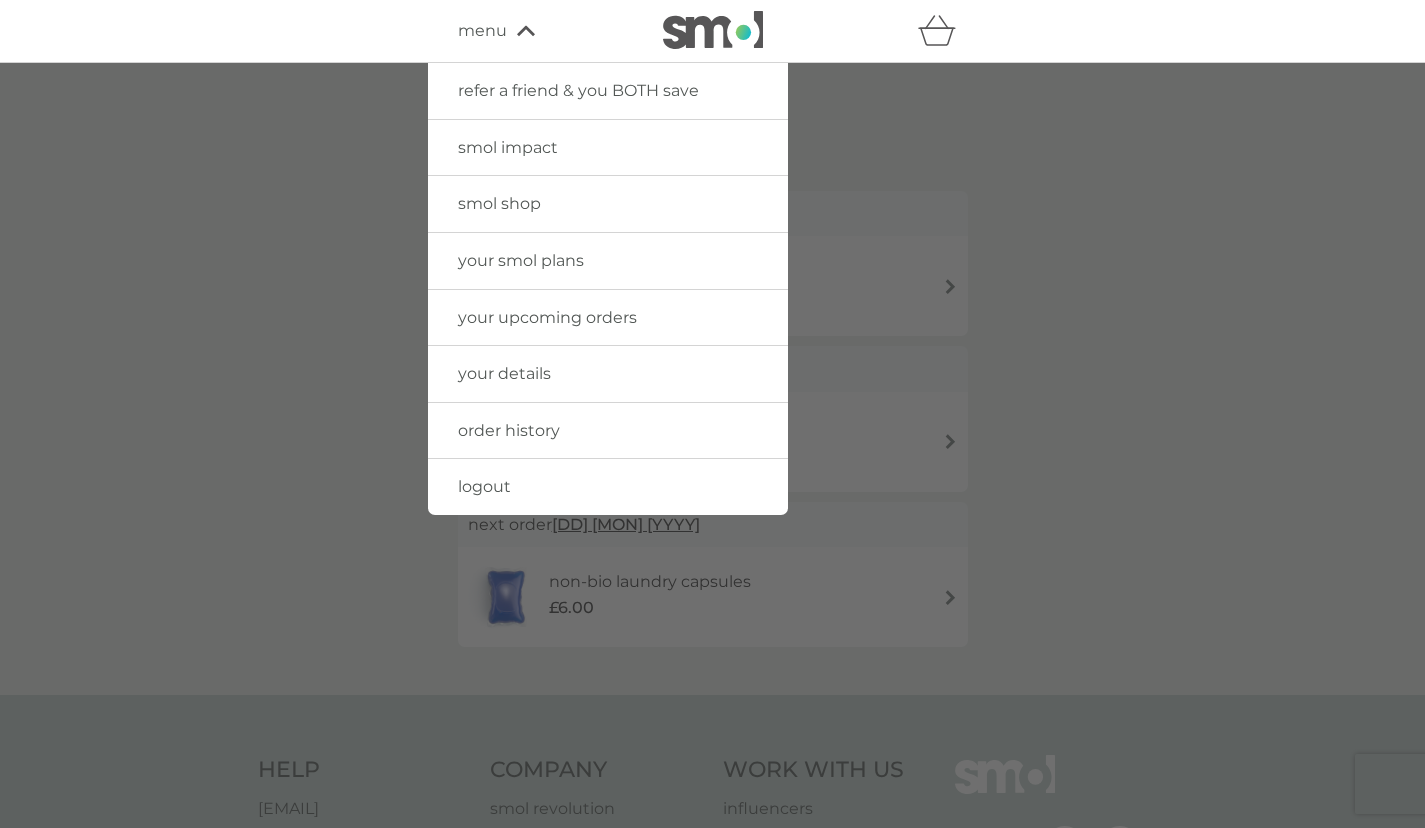 click on "smol shop" at bounding box center [608, 204] 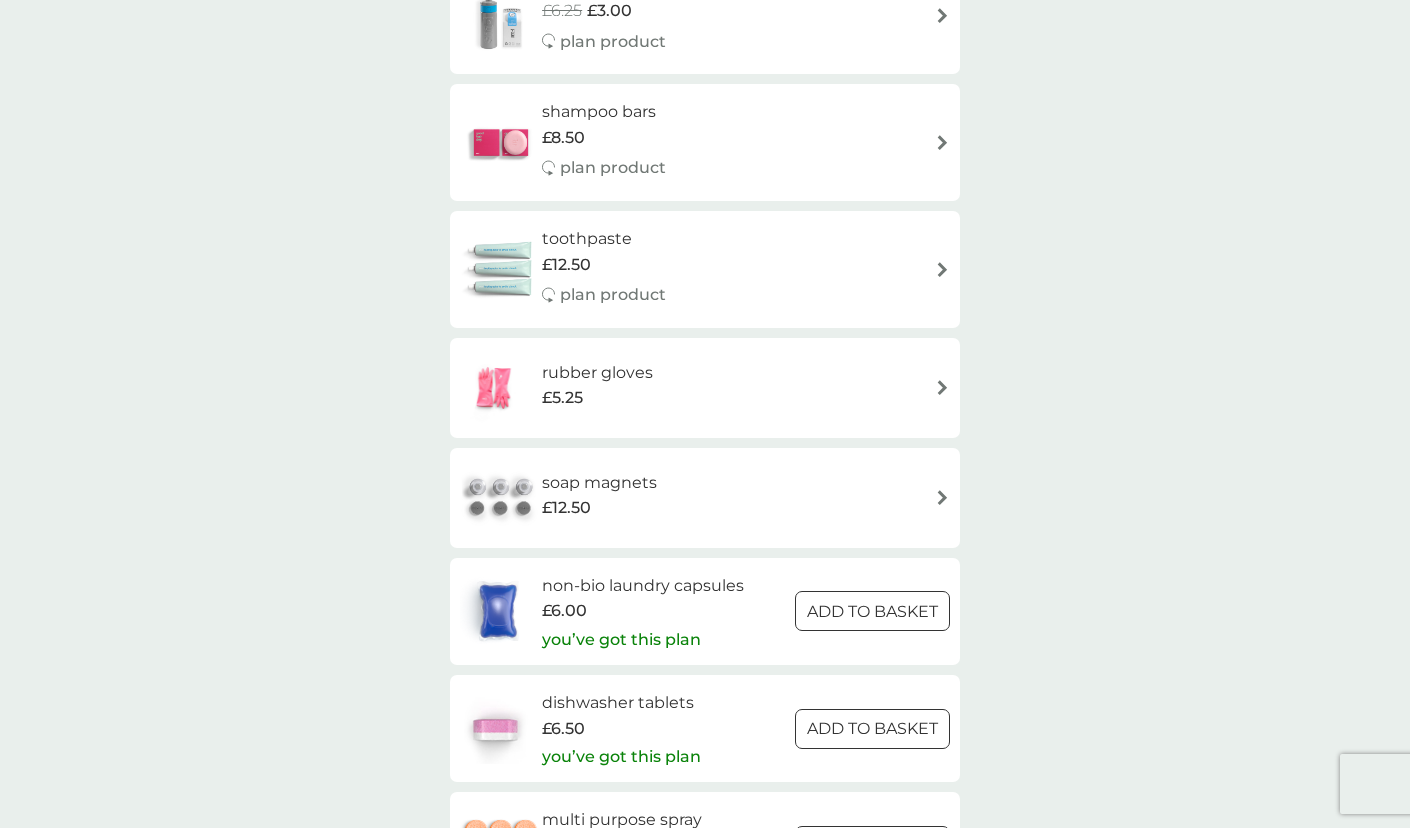 scroll, scrollTop: 2878, scrollLeft: 0, axis: vertical 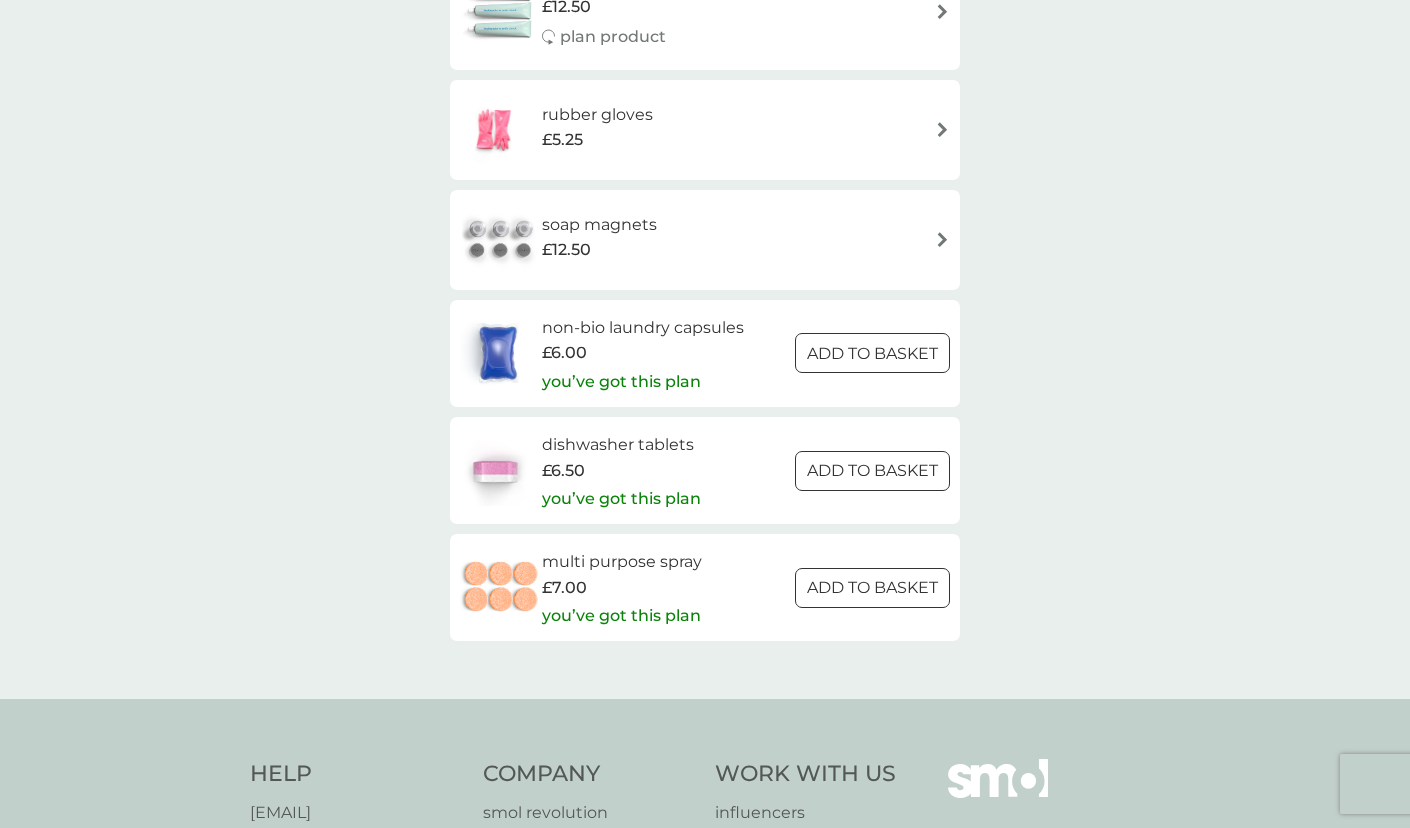 click on "non-bio laundry capsules" at bounding box center [643, 328] 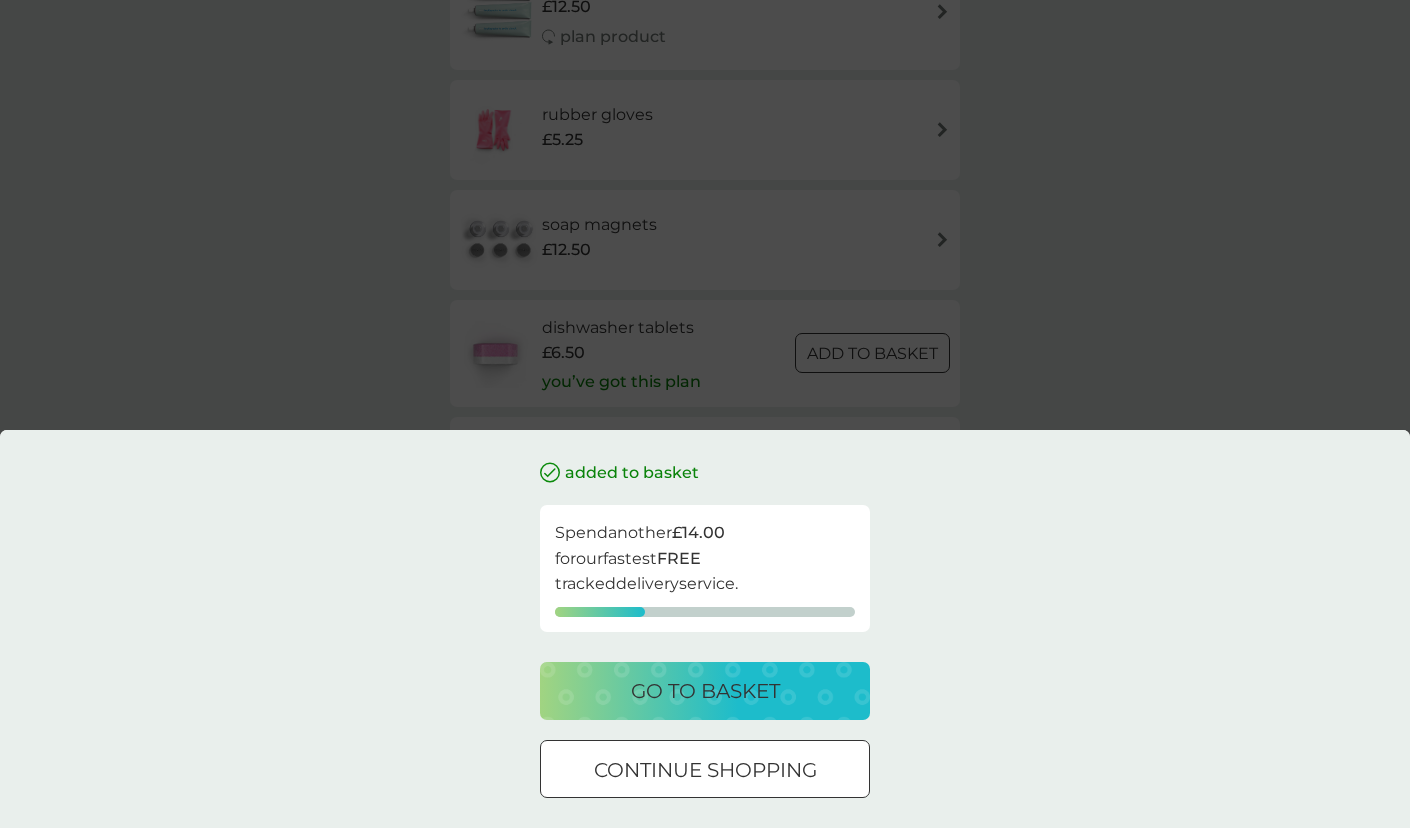 click on "added to basket Spend  another  £14.00   for  our  fastest  FREE   tracked  delivery  service.  go to basket continue shopping" at bounding box center [705, 414] 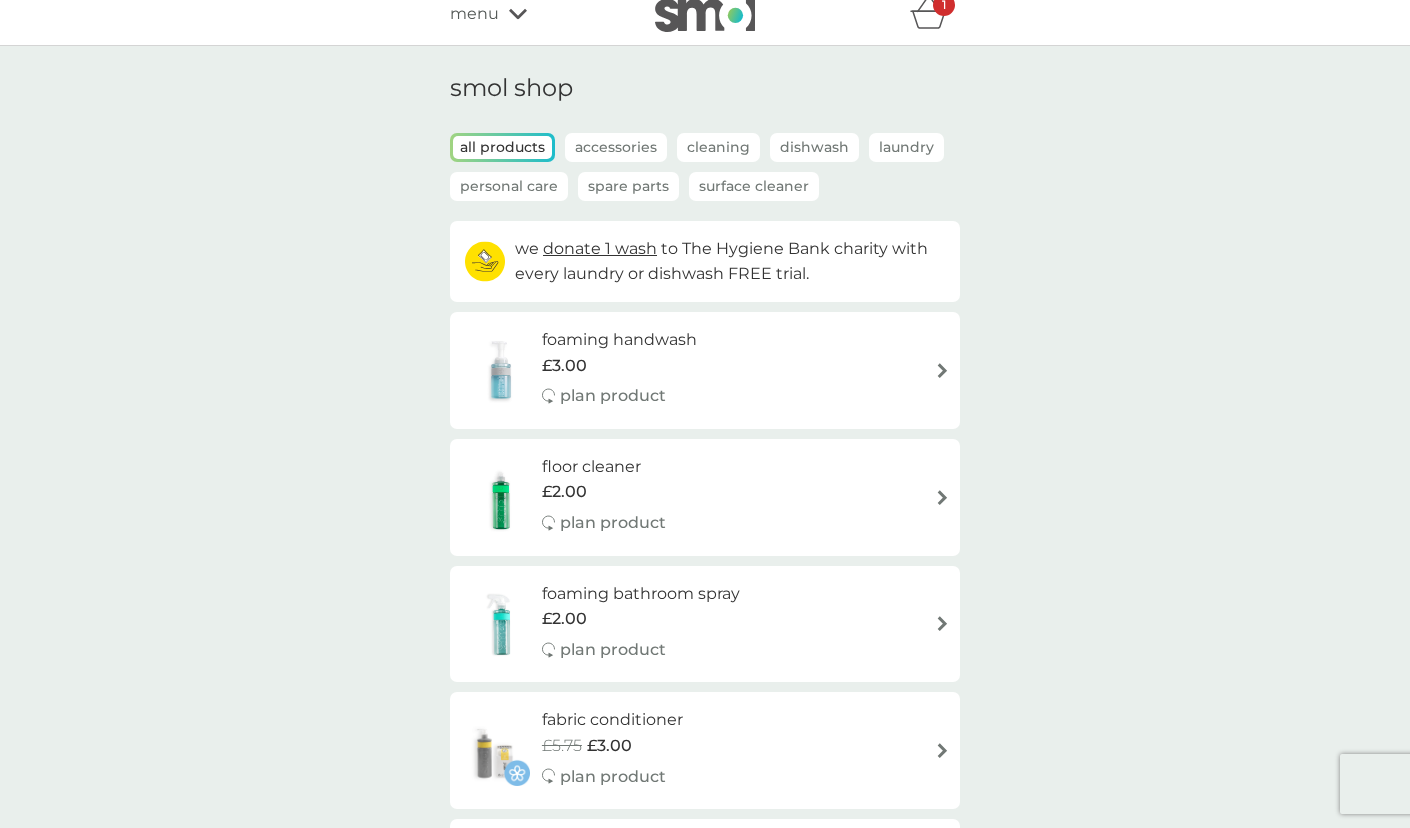 scroll, scrollTop: 0, scrollLeft: 0, axis: both 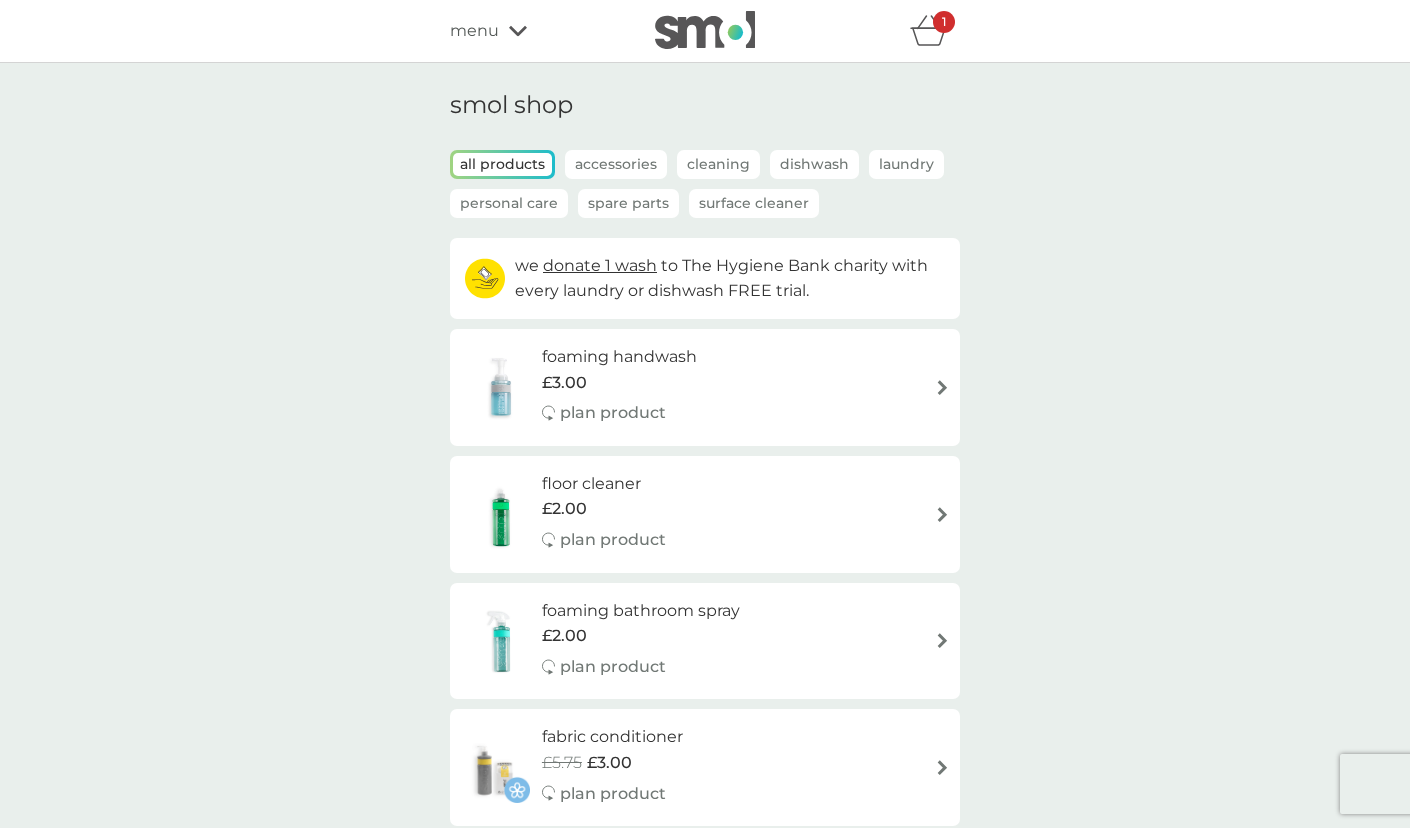 click on "1" at bounding box center (944, 22) 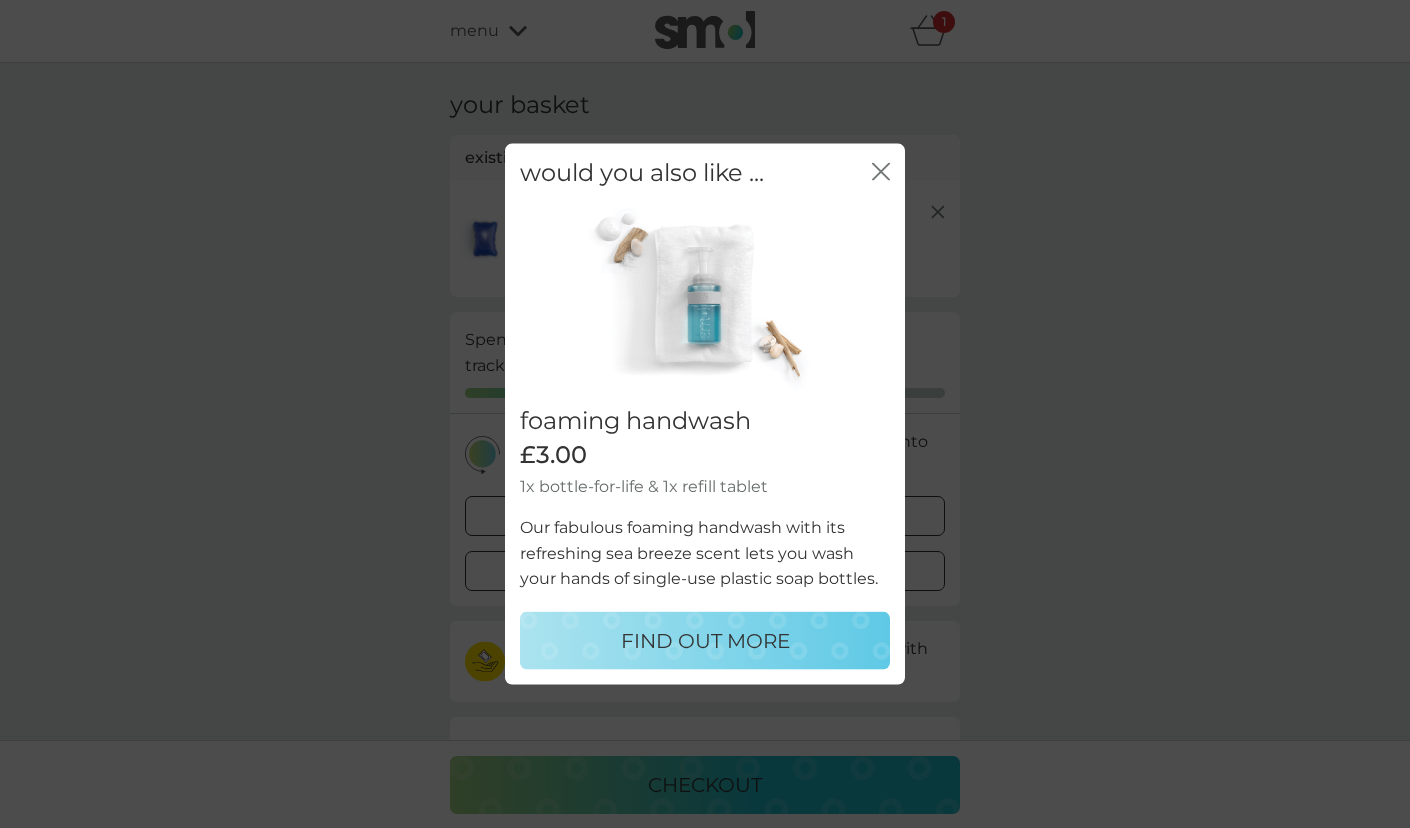 click on "close" 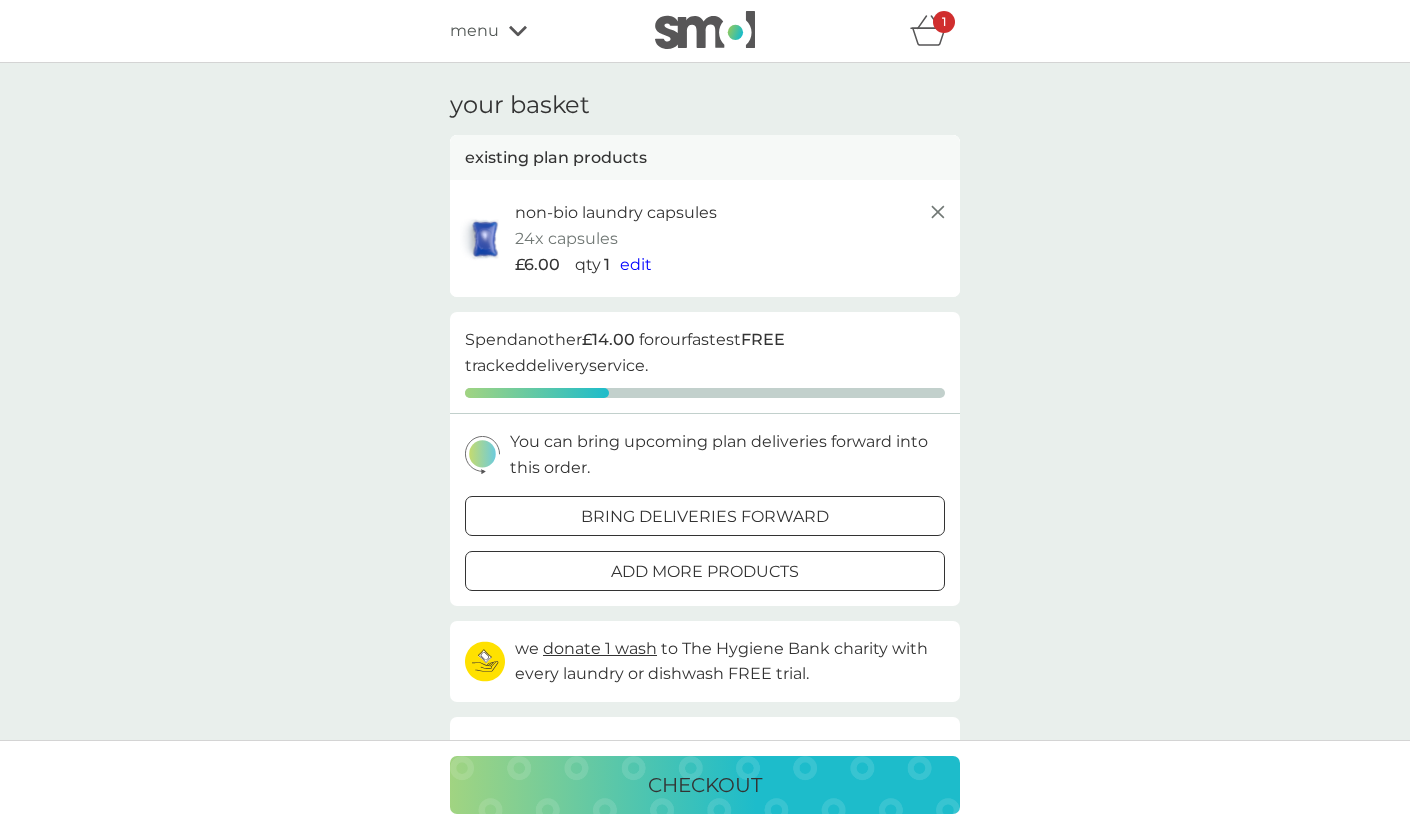 click 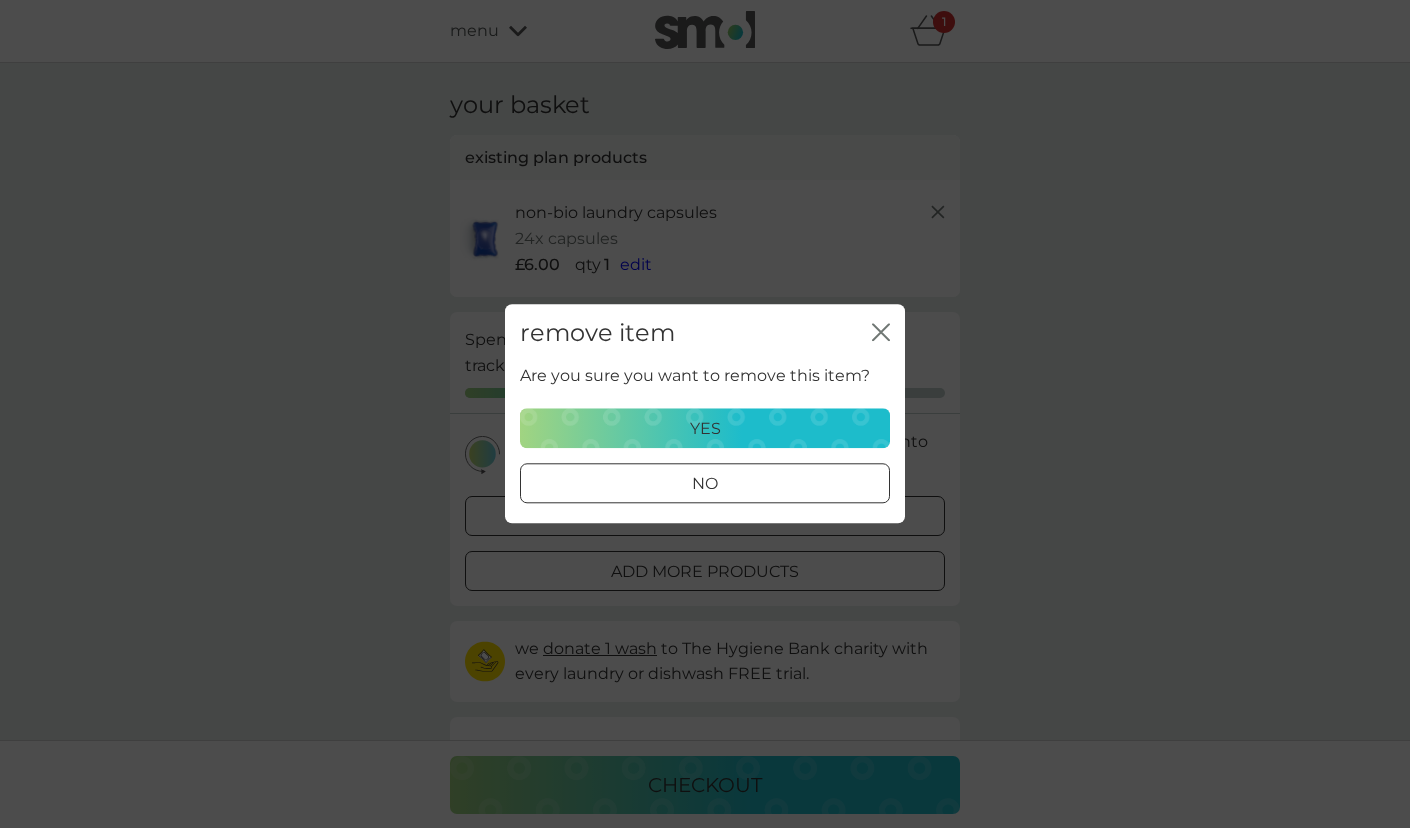 click on "yes" at bounding box center [705, 429] 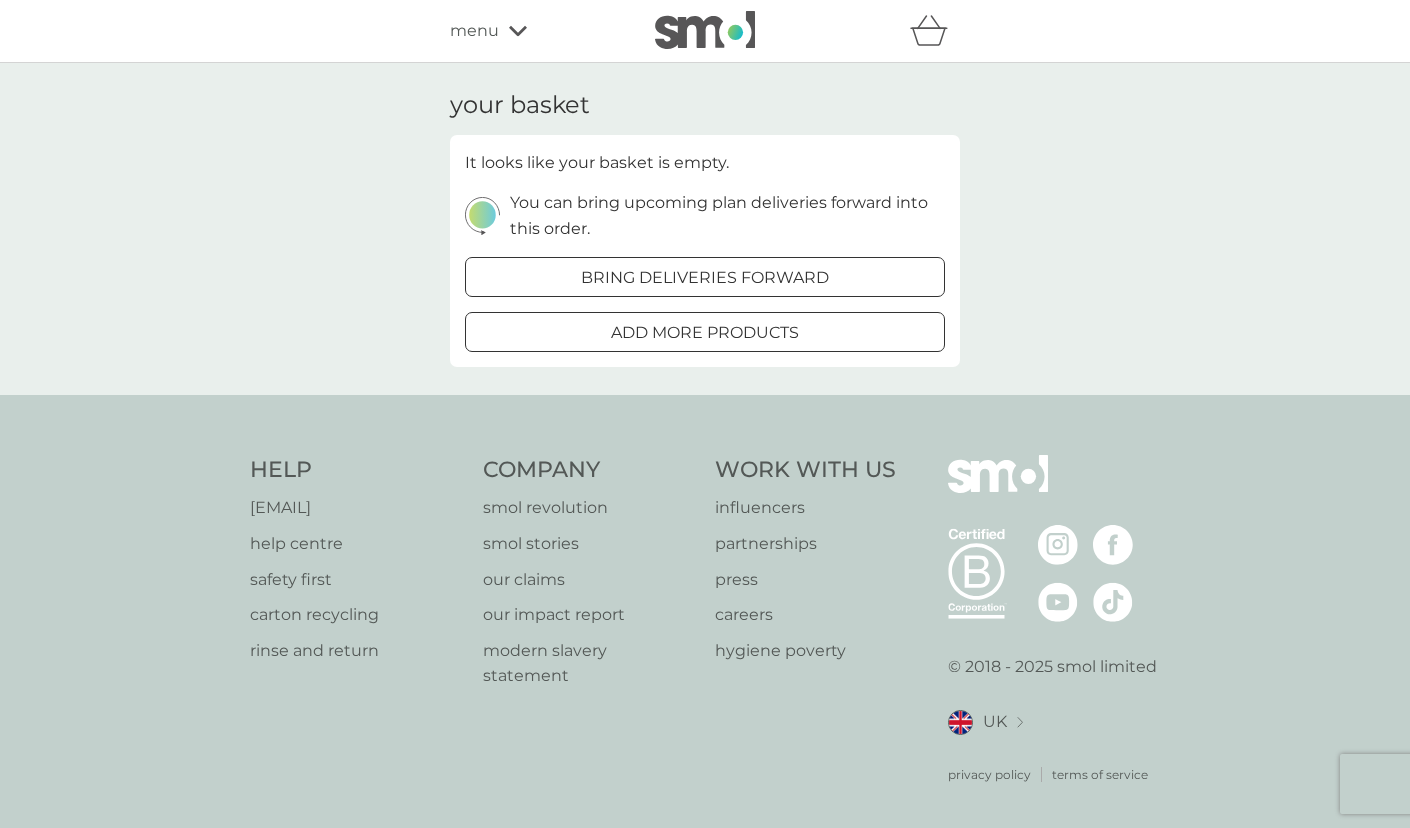 click 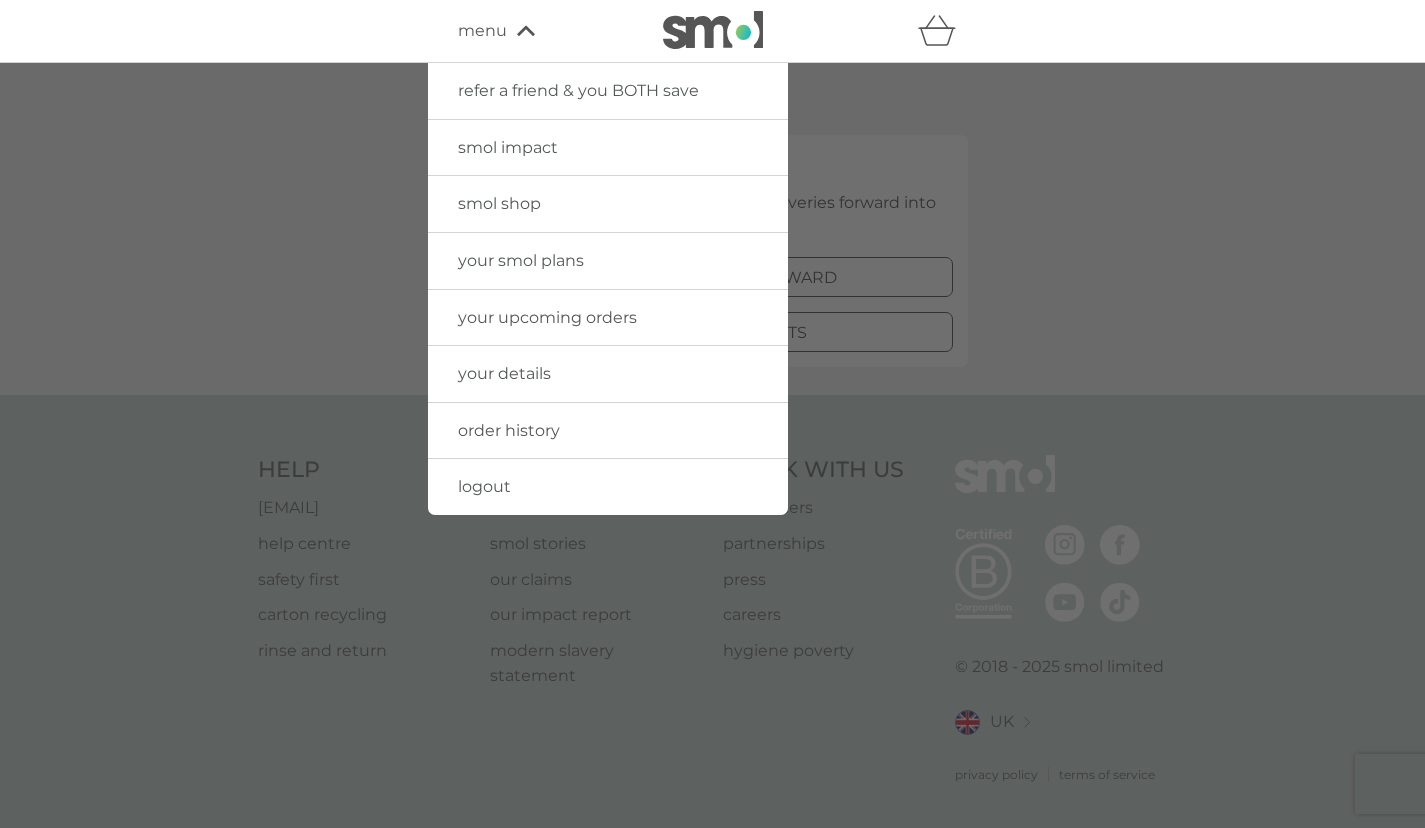 click on "your smol plans" at bounding box center [608, 261] 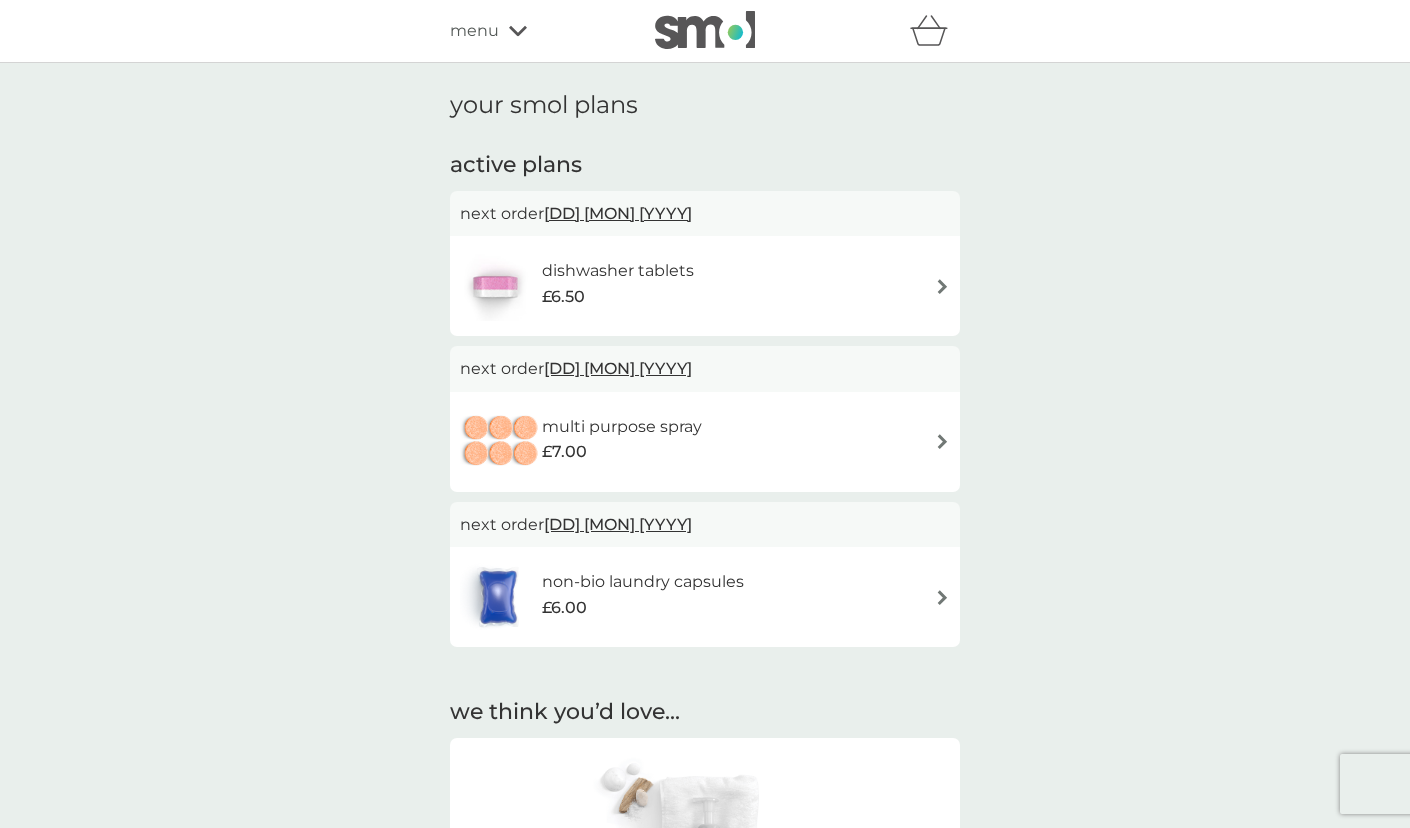 click on "multi purpose spray £7.00" at bounding box center [705, 442] 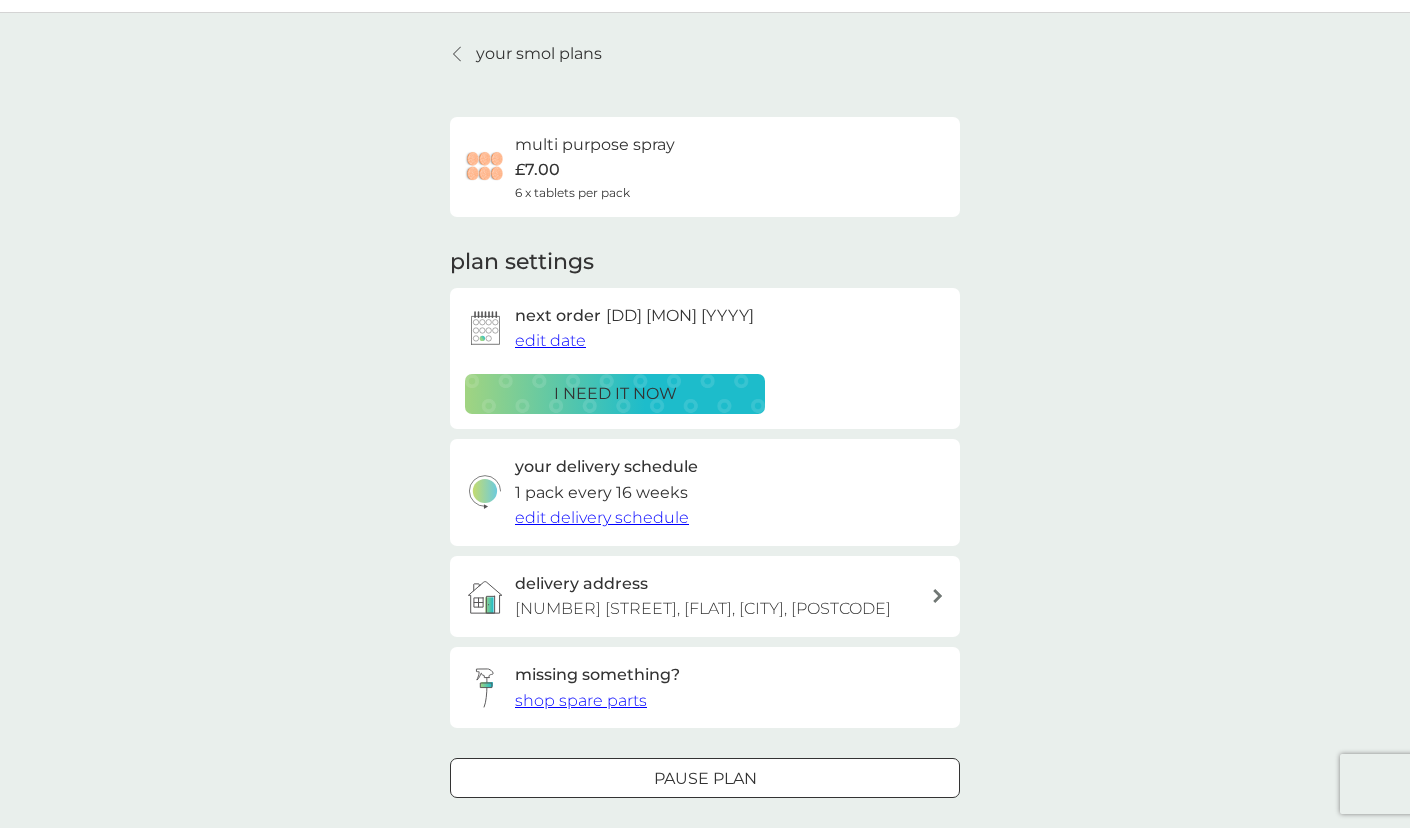 scroll, scrollTop: 0, scrollLeft: 0, axis: both 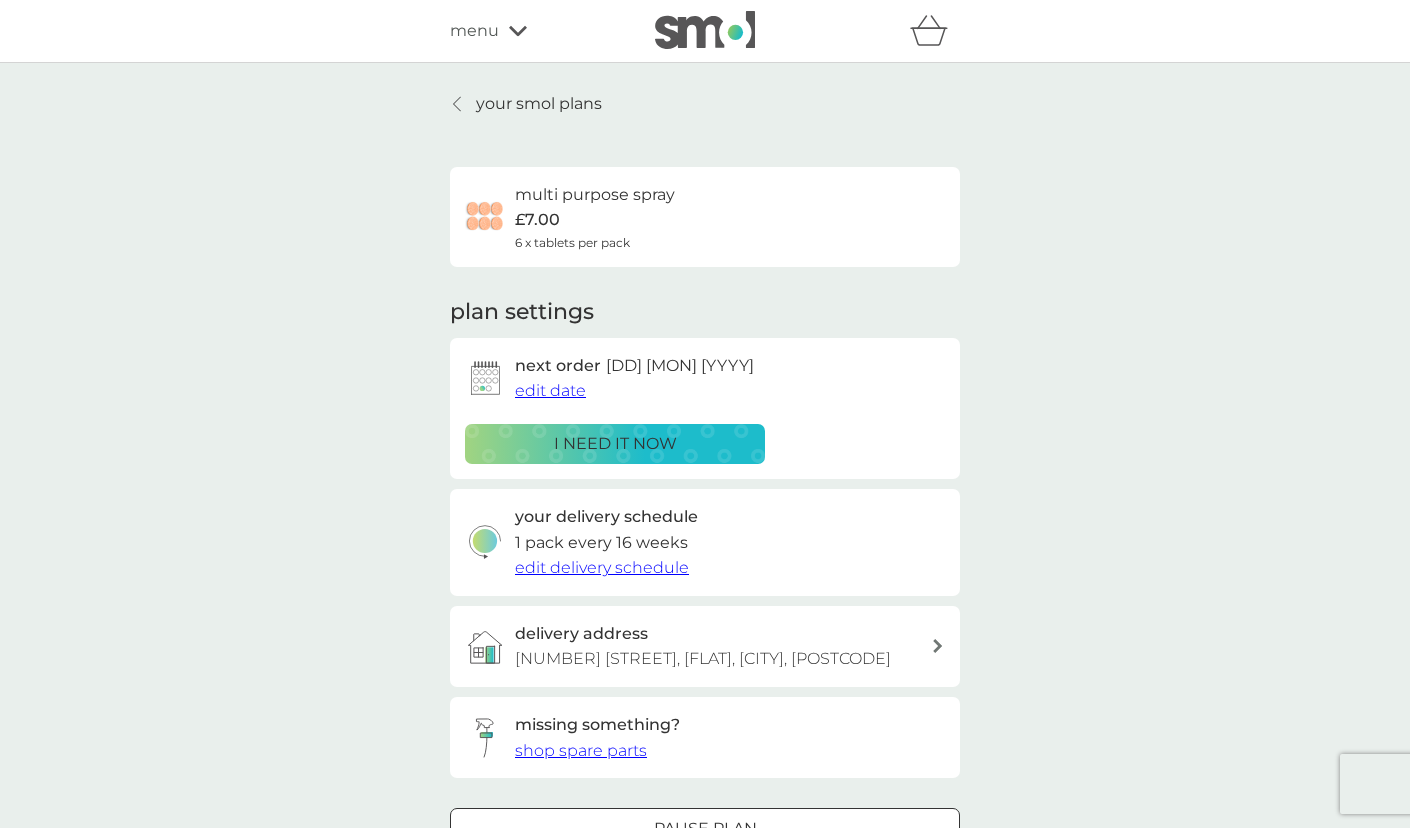 click on "multi purpose spray" at bounding box center [595, 195] 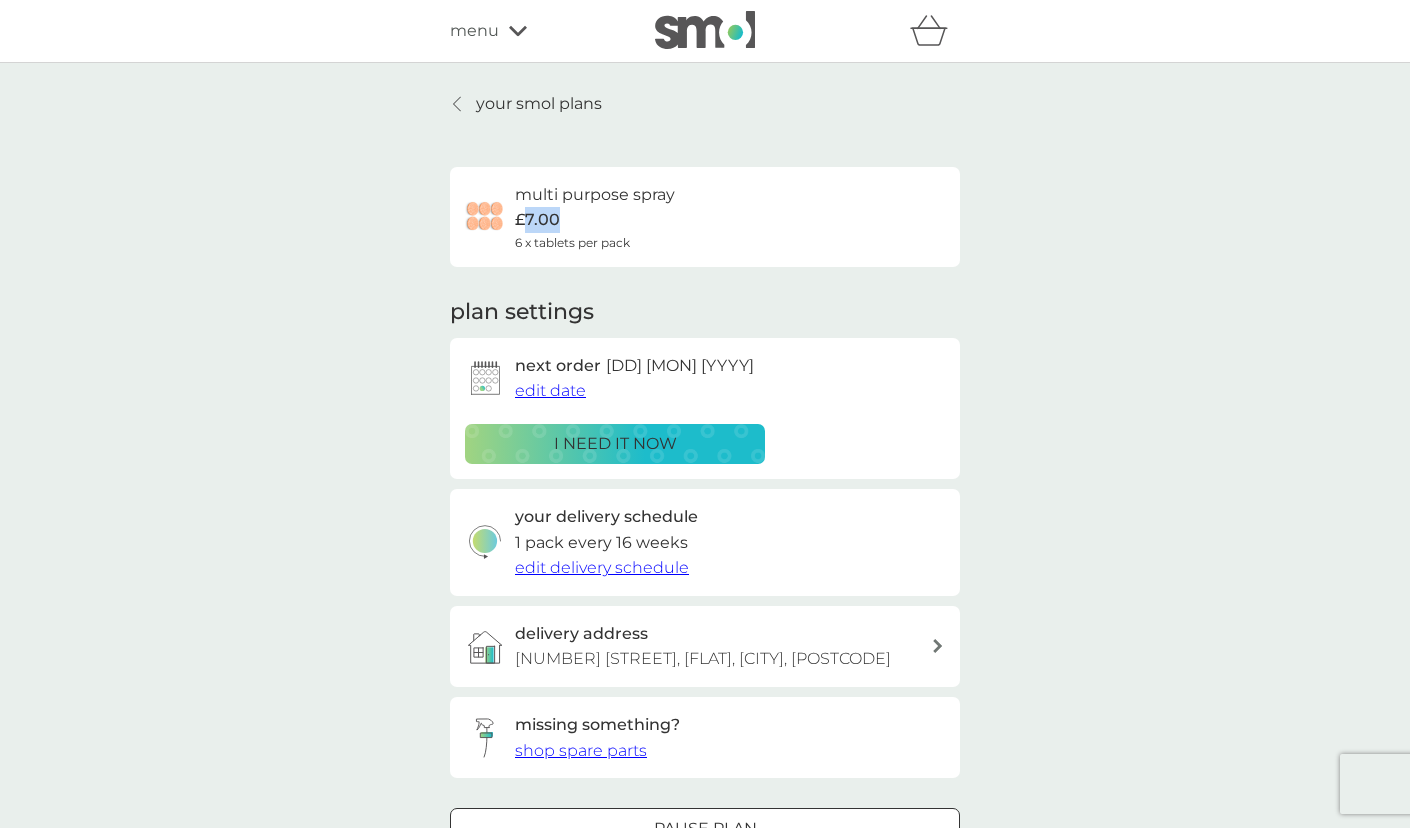 click on "£7.00" at bounding box center (537, 220) 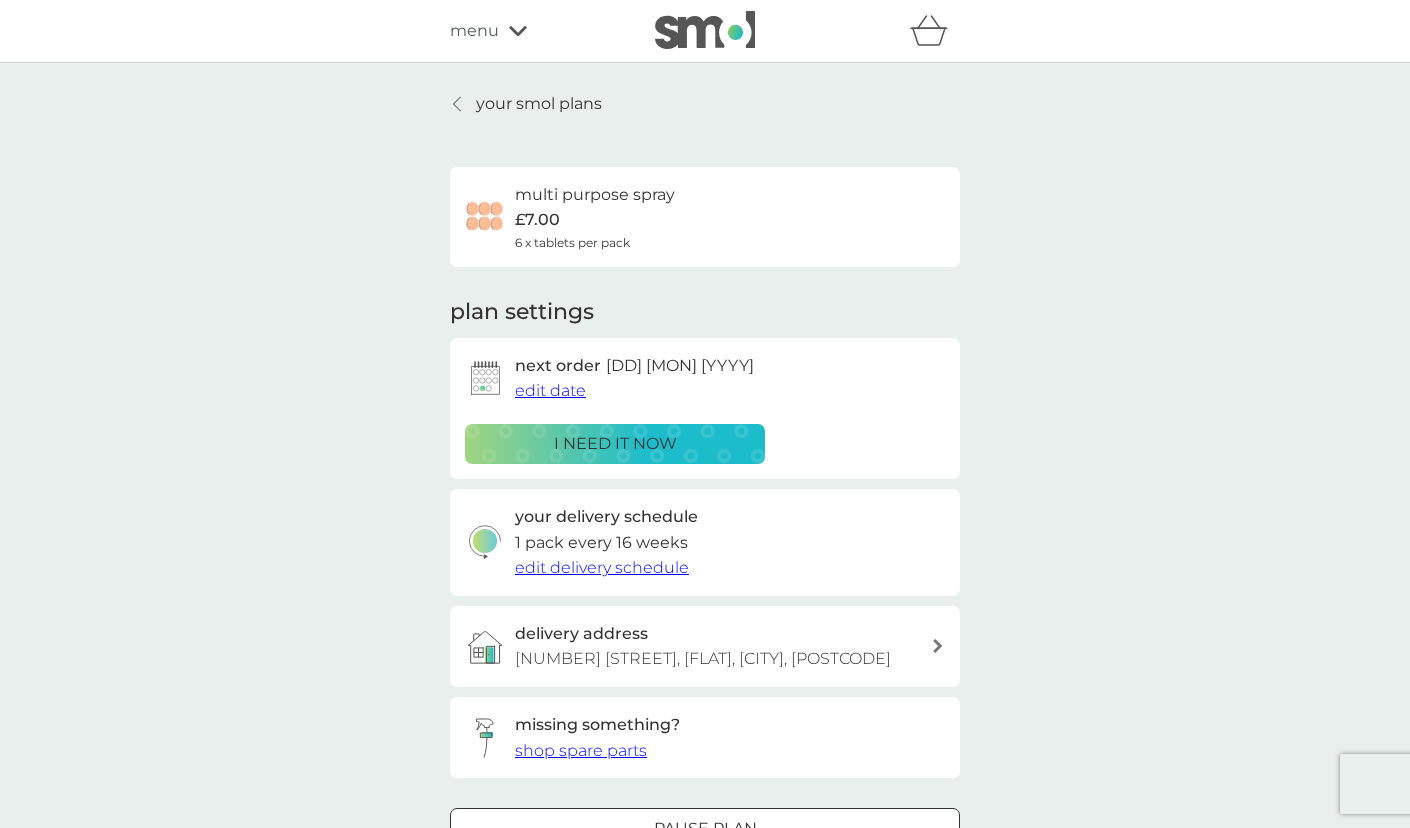 click on "your smol plans multi purpose spray £7.00 6 x tablets per pack plan settings next order 9 Aug 2025 edit date i need it now your delivery schedule 1 pack every 16 weeks edit delivery schedule delivery address 29 Mount Pleasant Road, Flat 4, London, SE13 6RD missing something? shop spare parts Pause plan cancel plan" at bounding box center [705, 497] 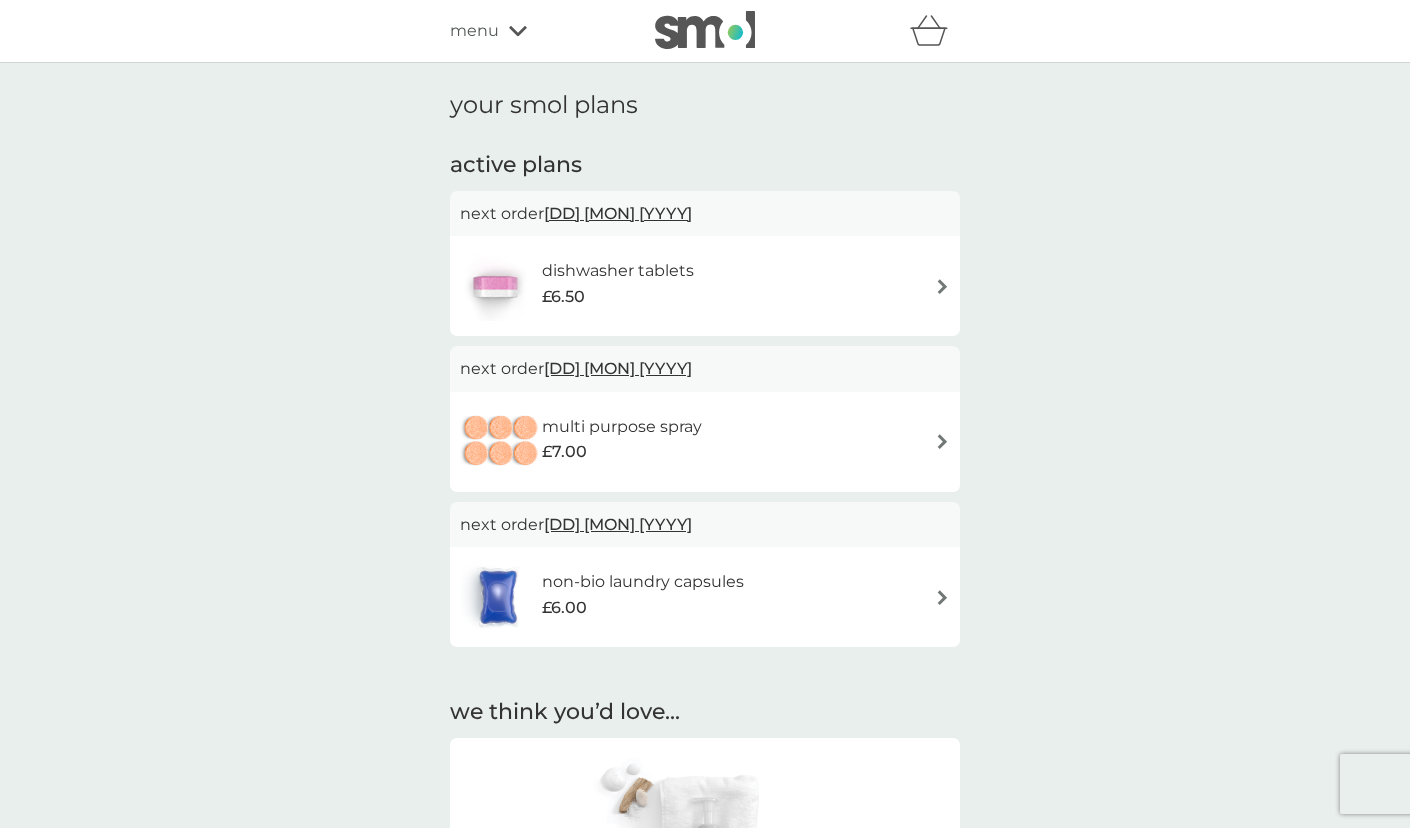 click on "dishwasher tablets £6.50" at bounding box center [705, 286] 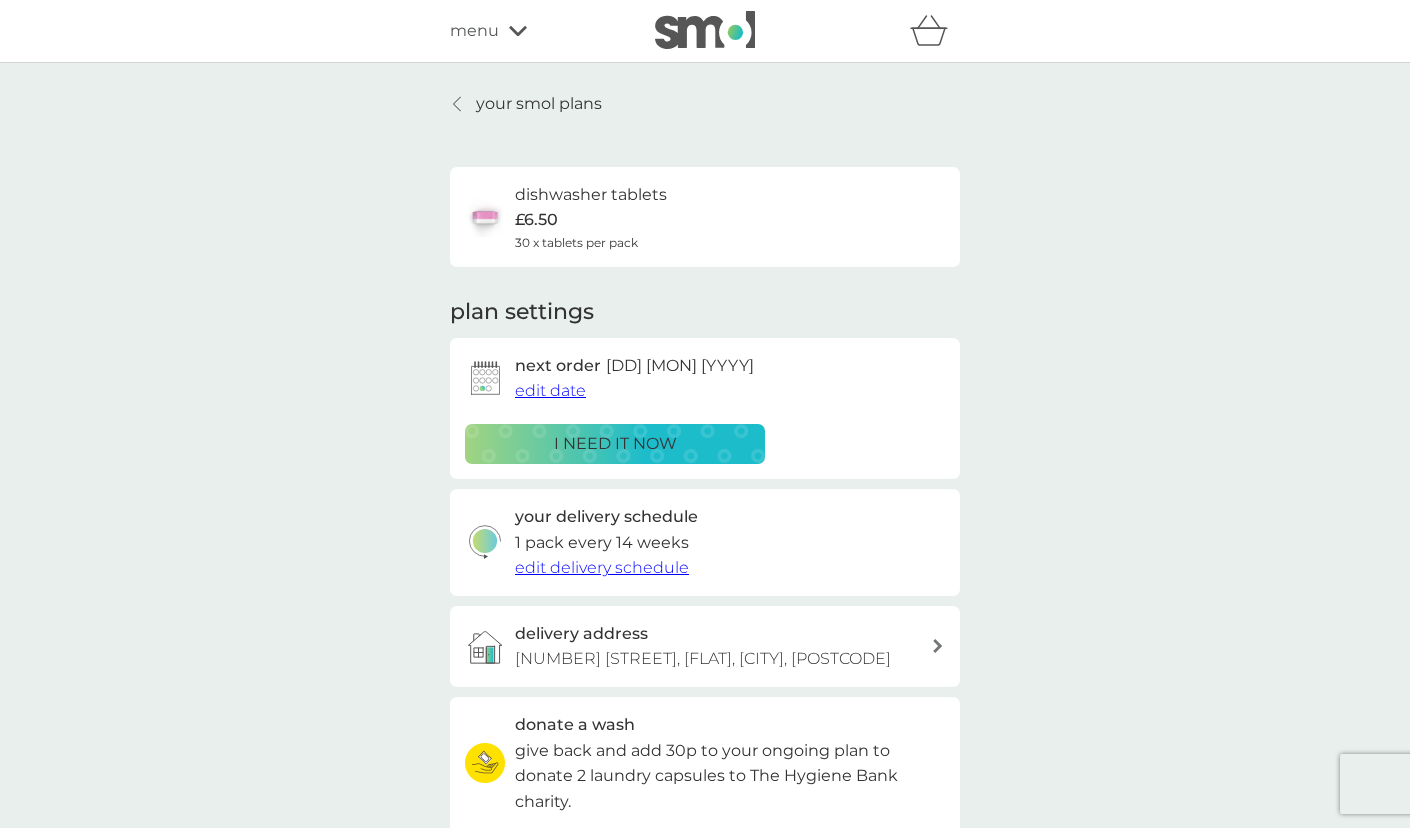 click on "dishwasher tablets £6.50 30 x tablets per pack" at bounding box center [591, 217] 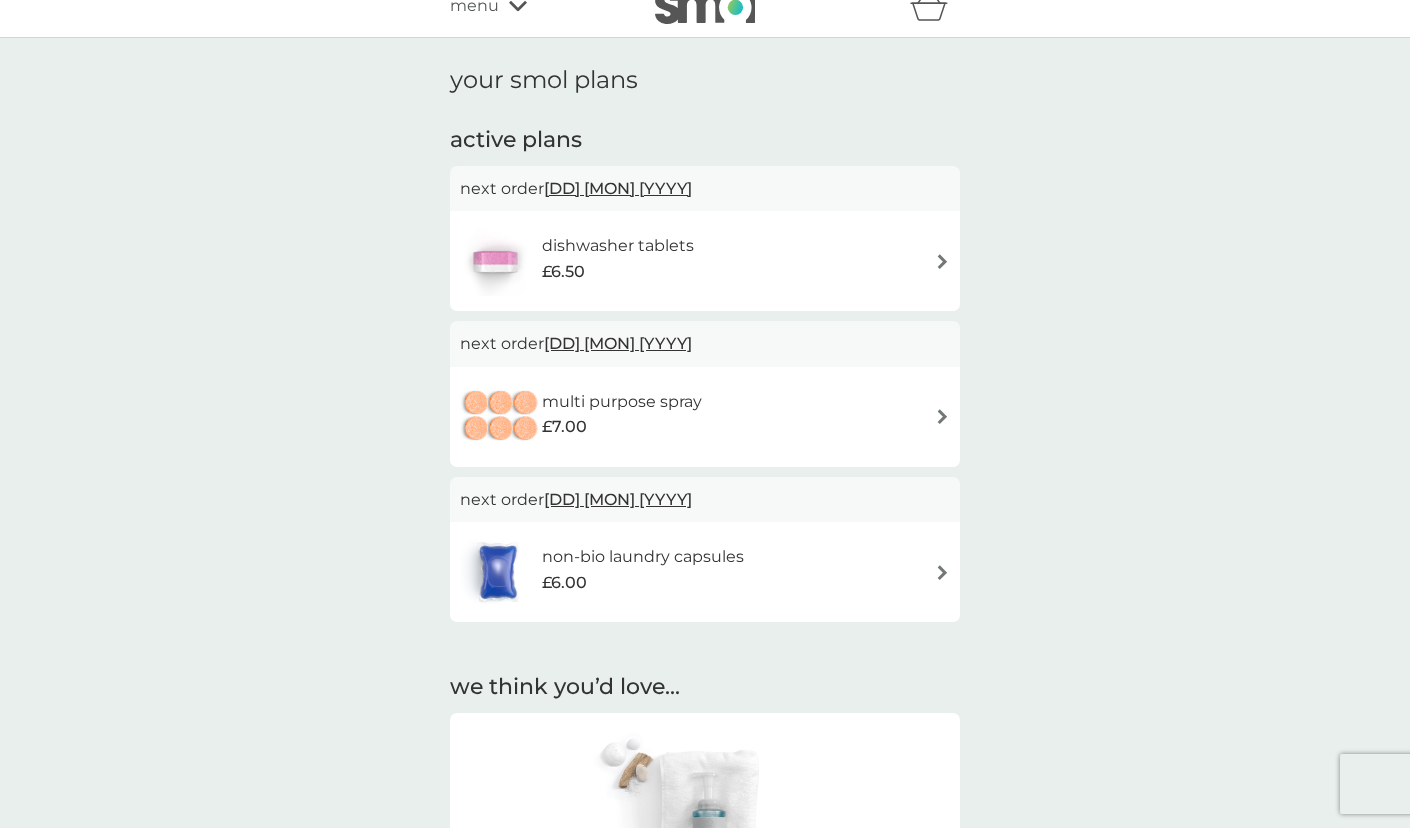 scroll, scrollTop: 0, scrollLeft: 0, axis: both 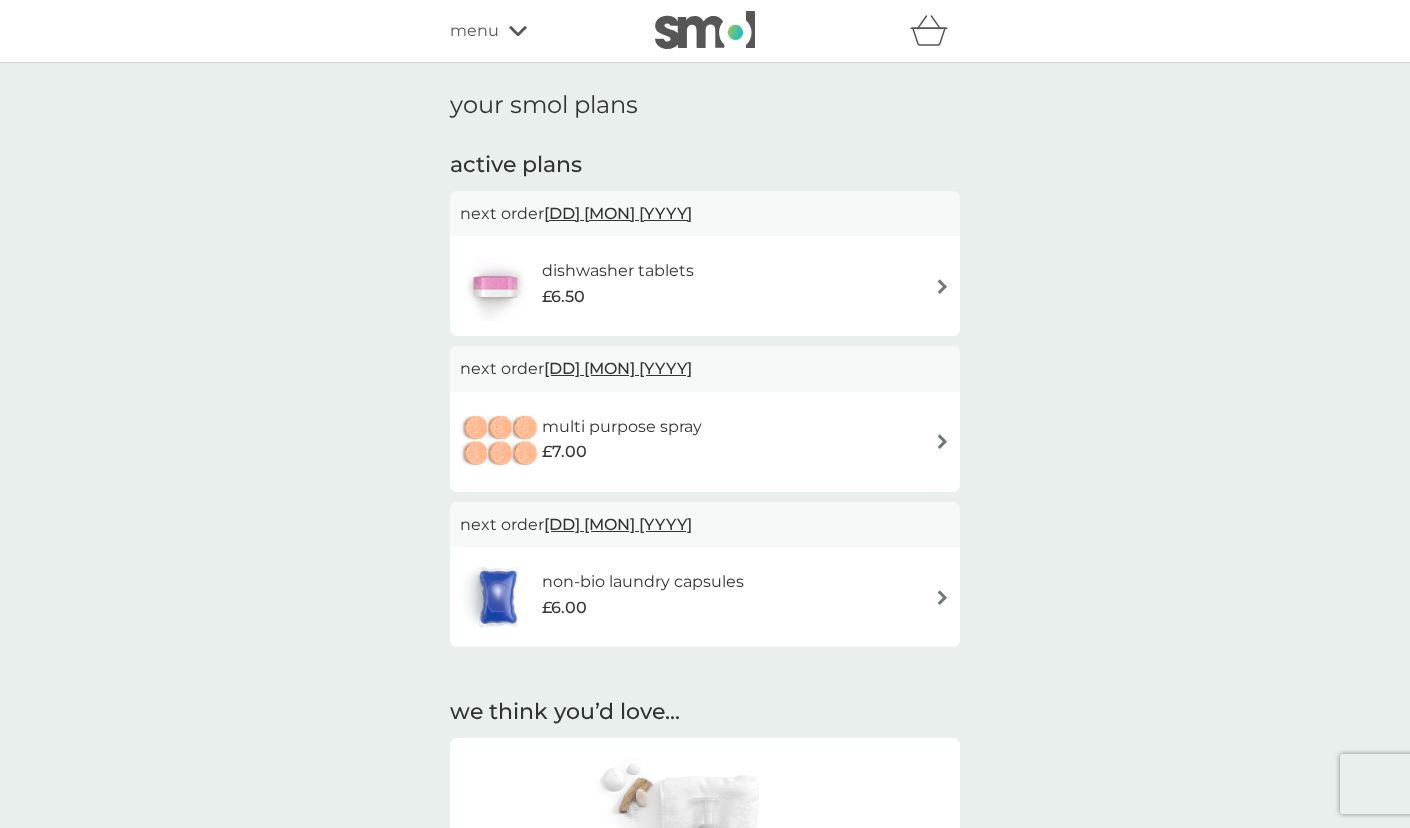 click on "menu" at bounding box center [474, 31] 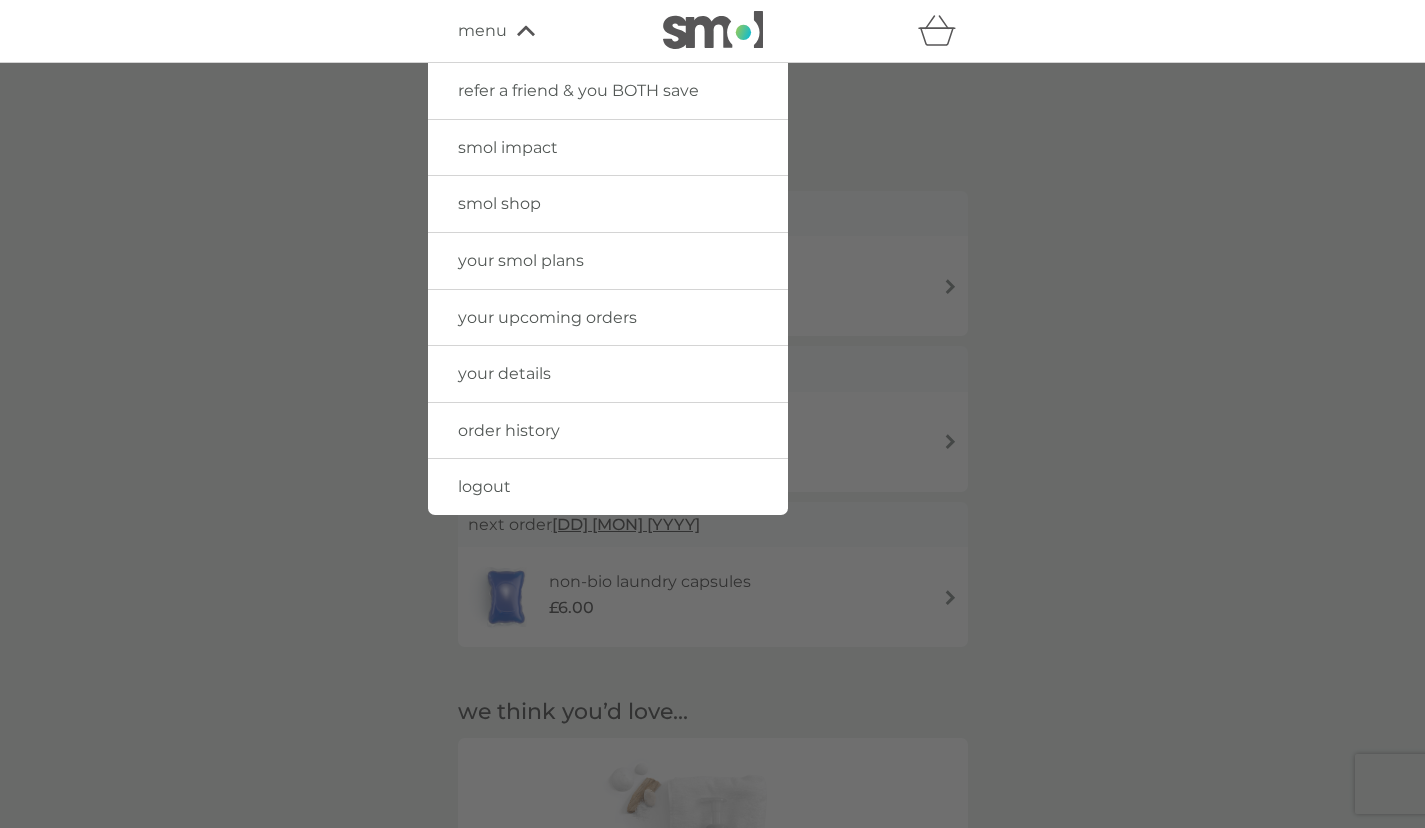 click on "refer a friend & you BOTH save" at bounding box center (578, 90) 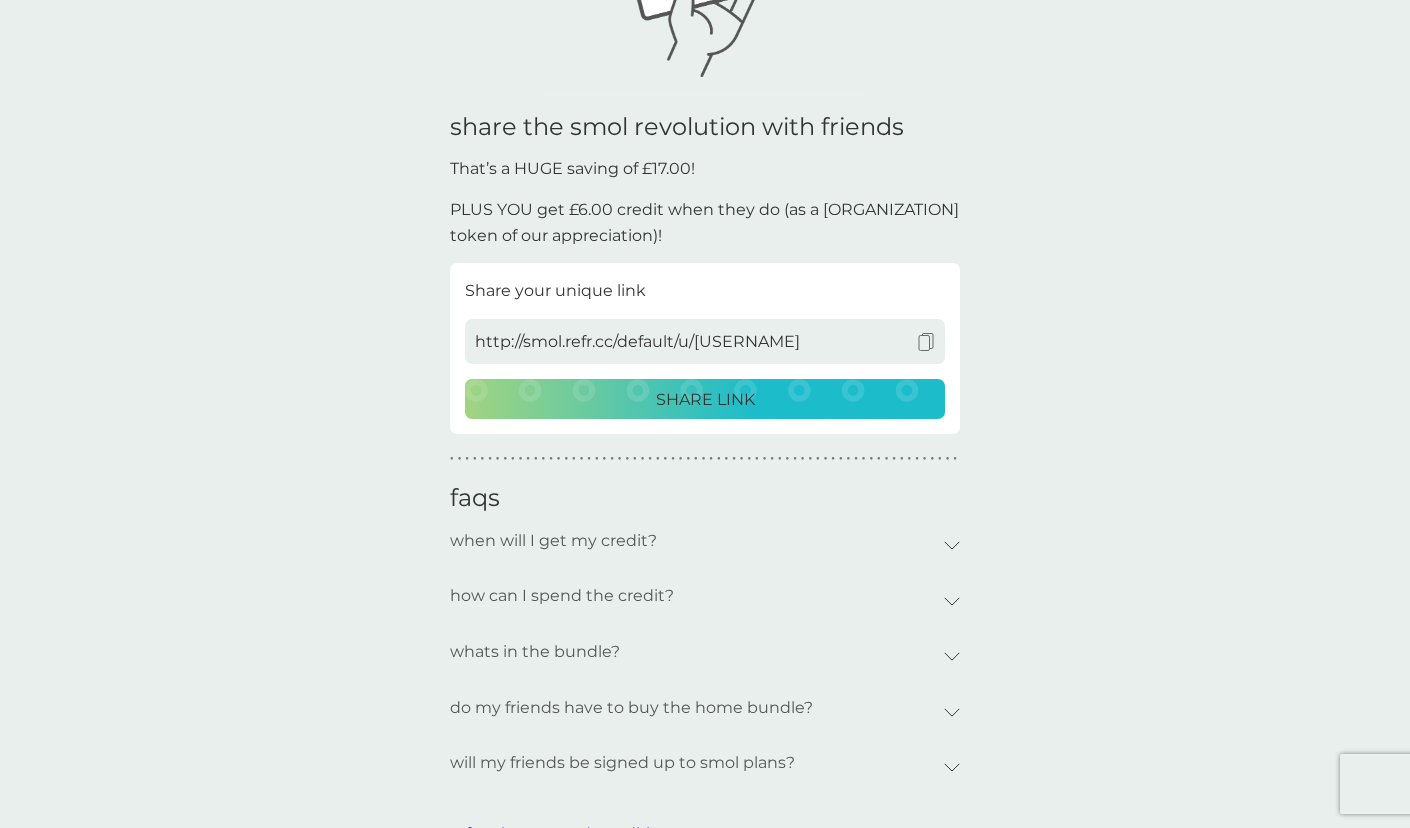 scroll, scrollTop: 418, scrollLeft: 0, axis: vertical 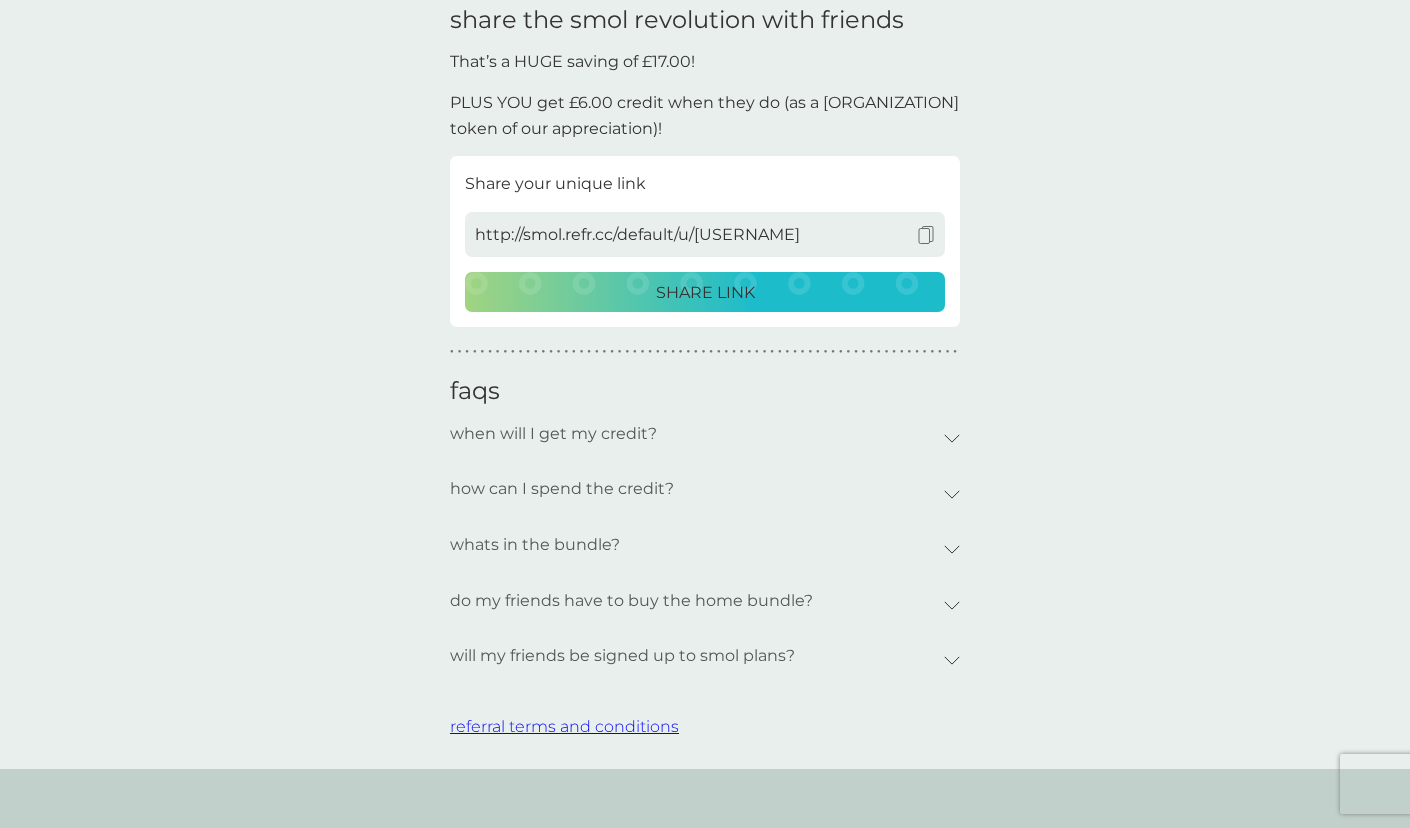 click on "SHARE LINK" at bounding box center (705, 293) 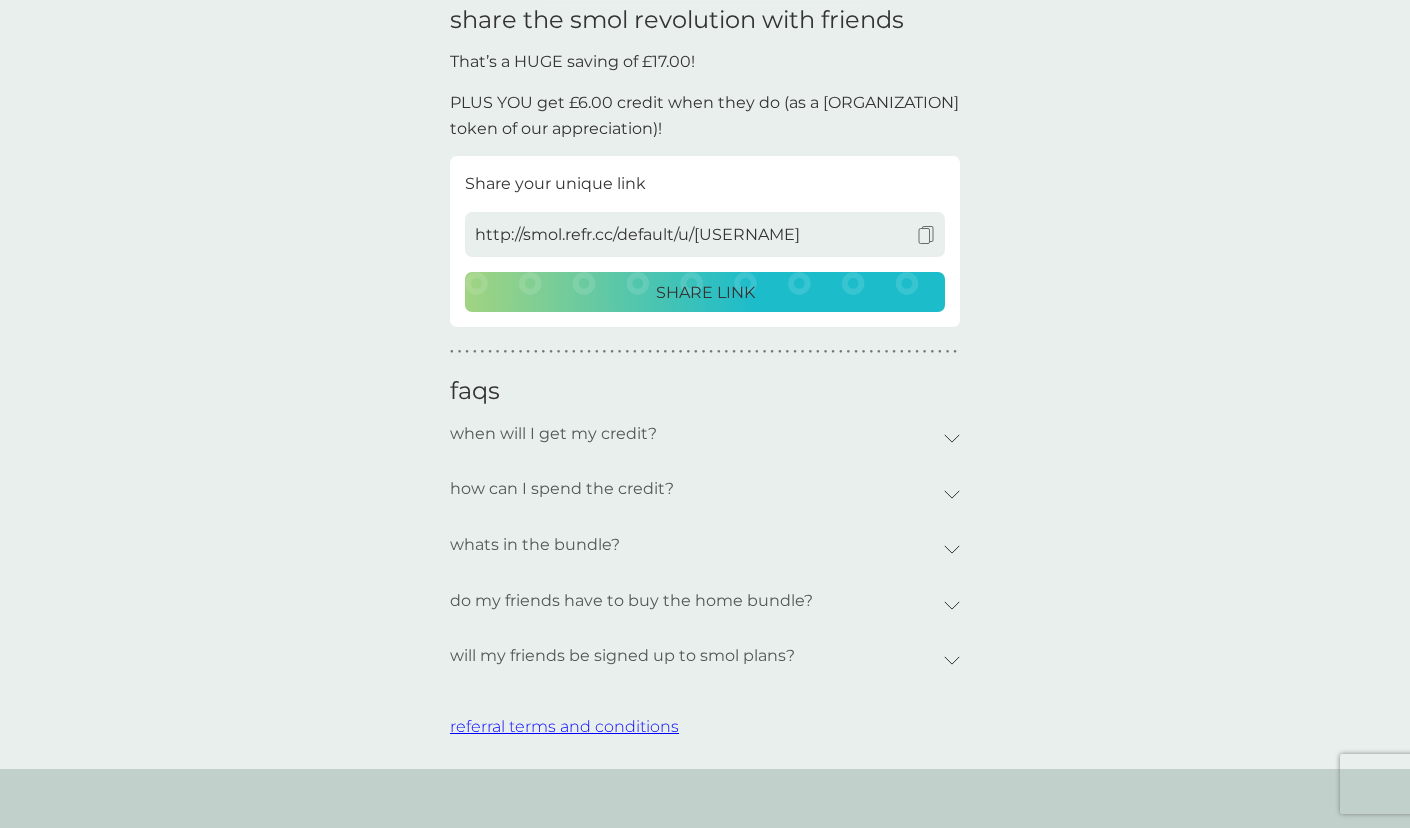 click at bounding box center (926, 235) 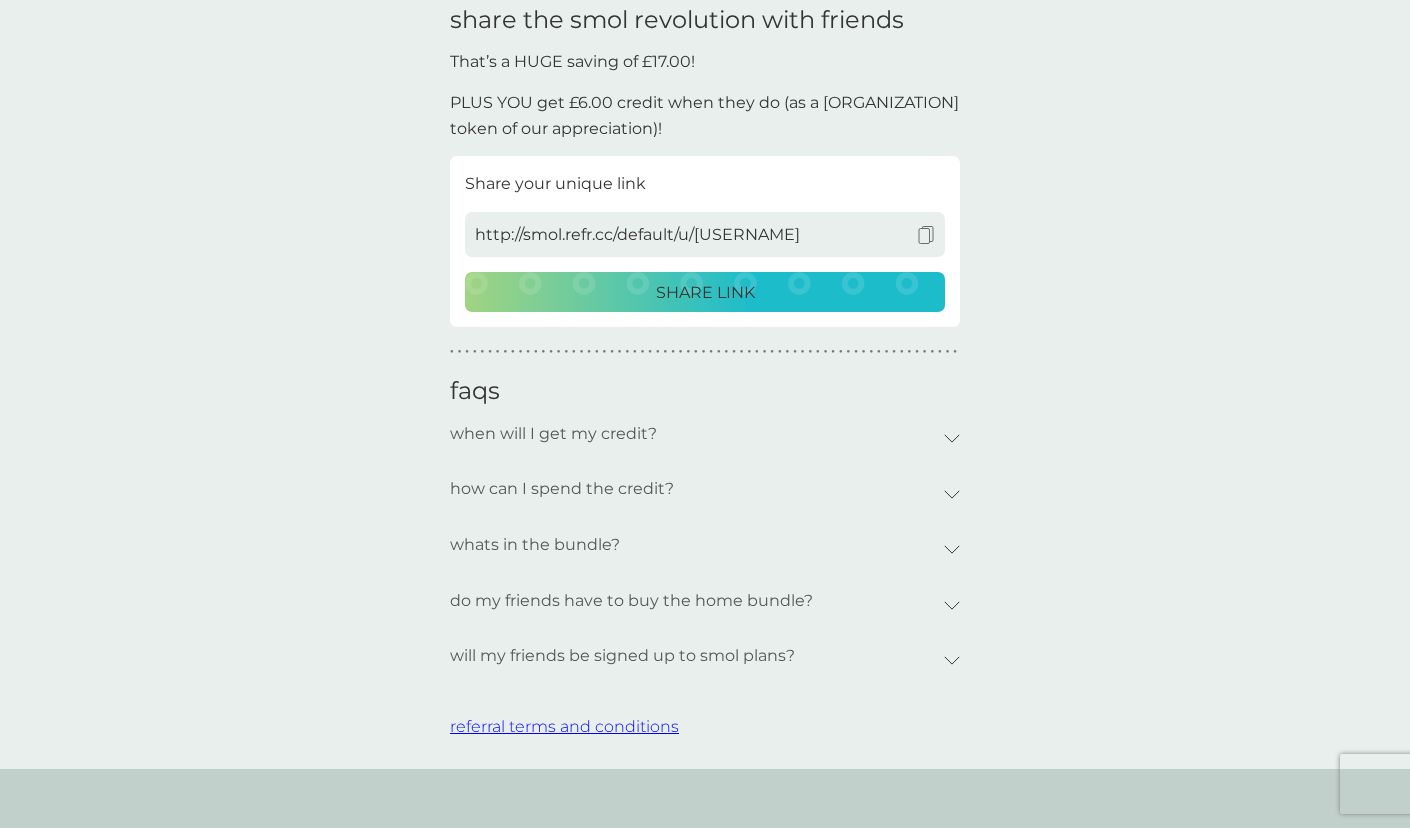 scroll, scrollTop: 0, scrollLeft: 0, axis: both 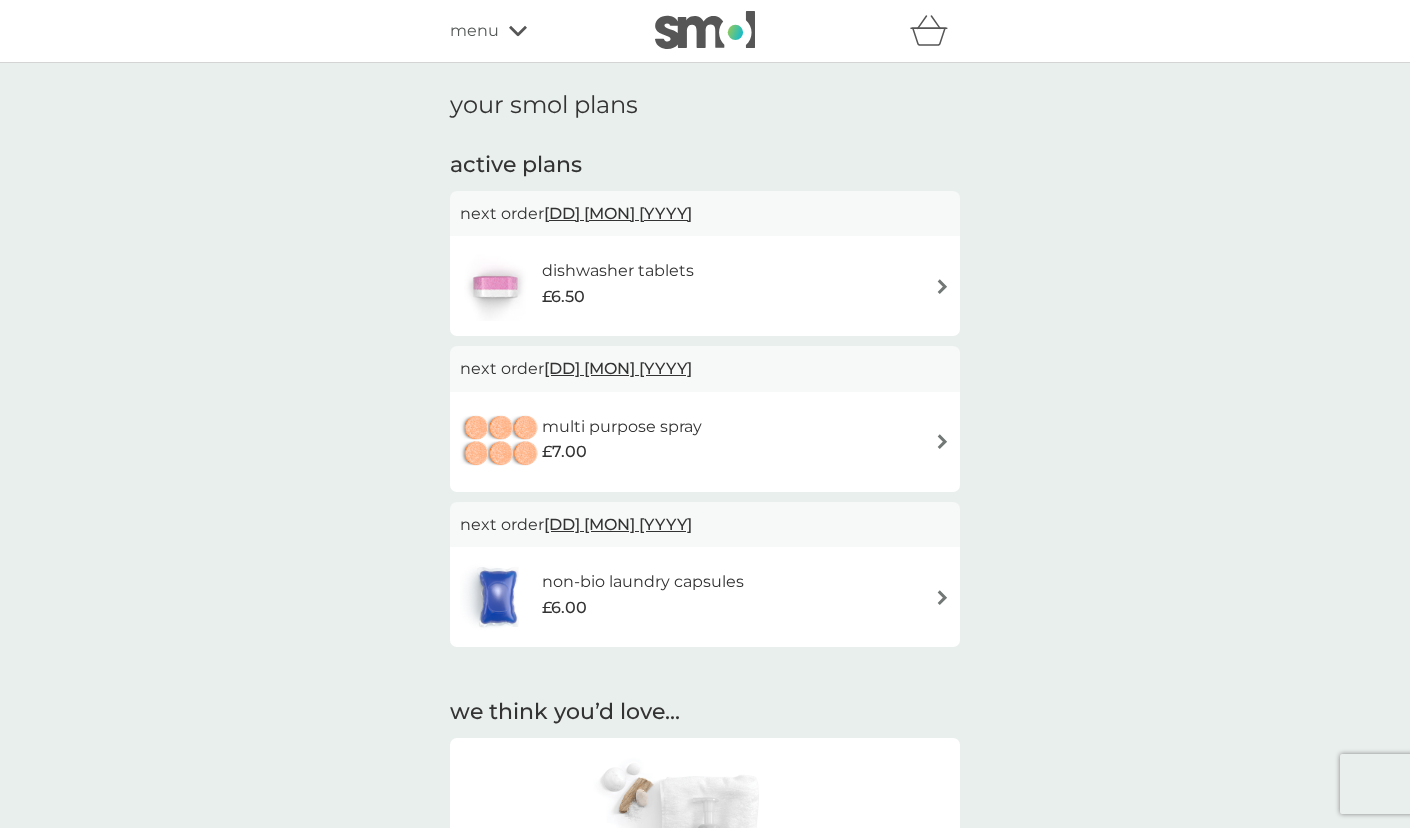click at bounding box center [942, 441] 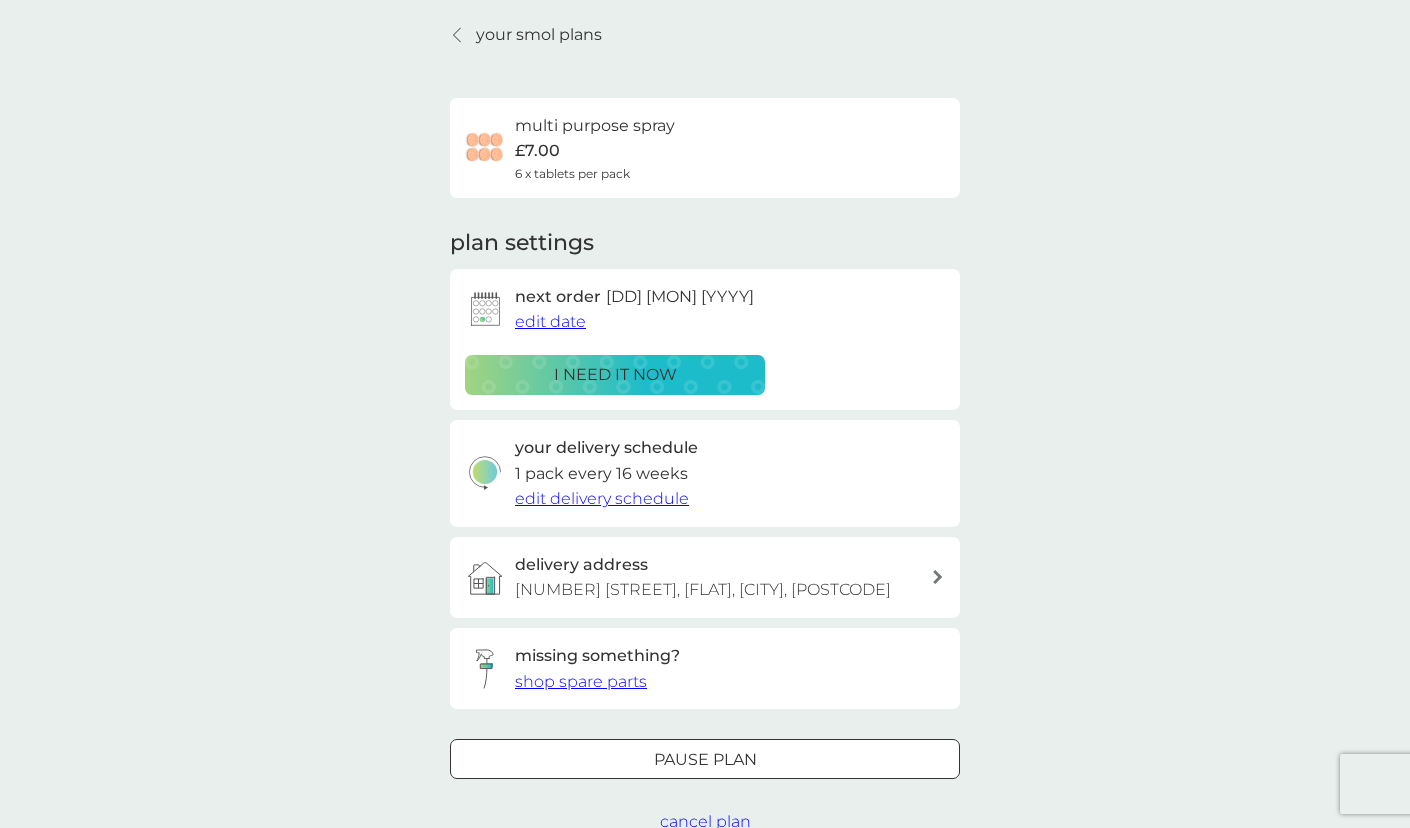 scroll, scrollTop: 148, scrollLeft: 0, axis: vertical 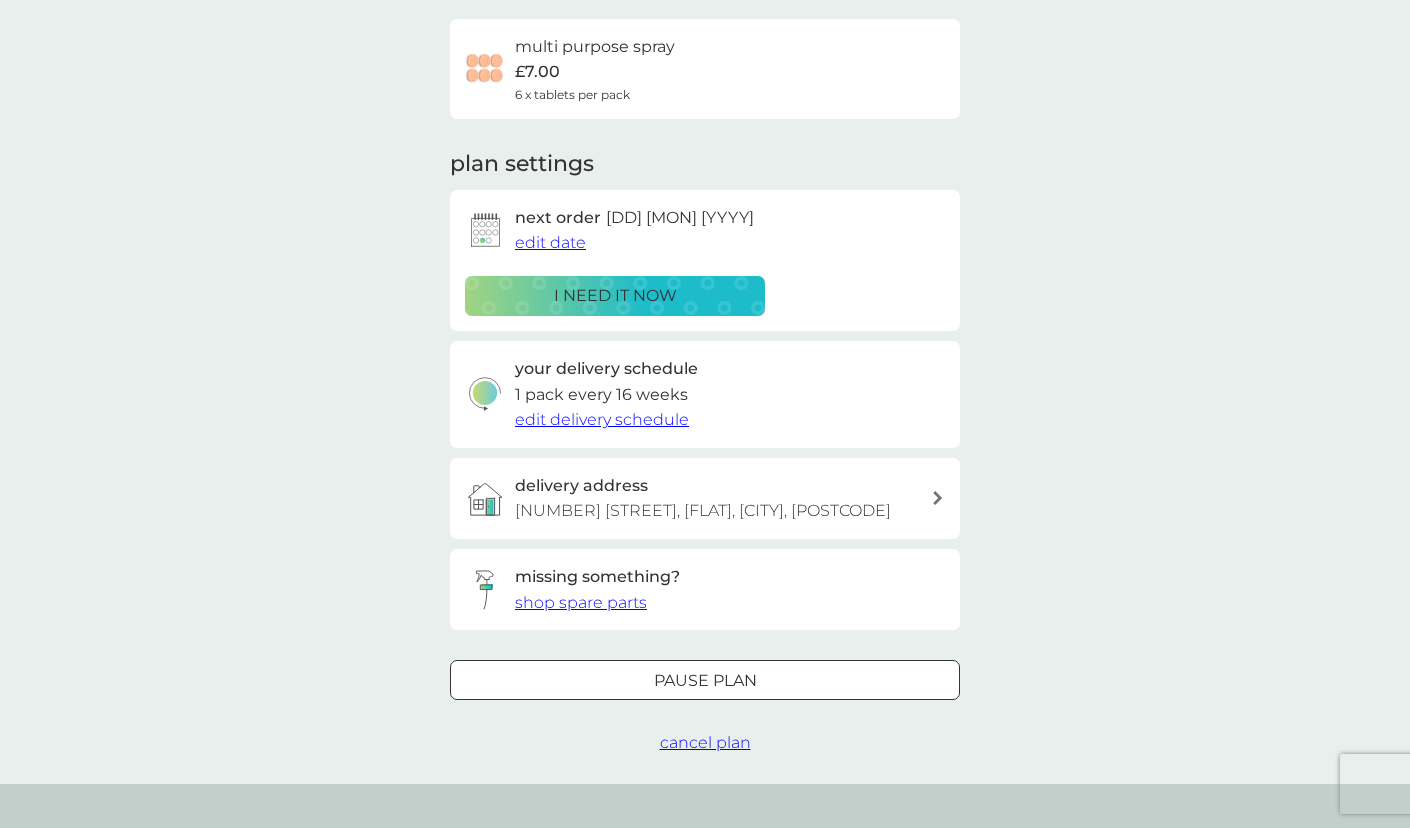 click on "Pause plan" at bounding box center (705, 681) 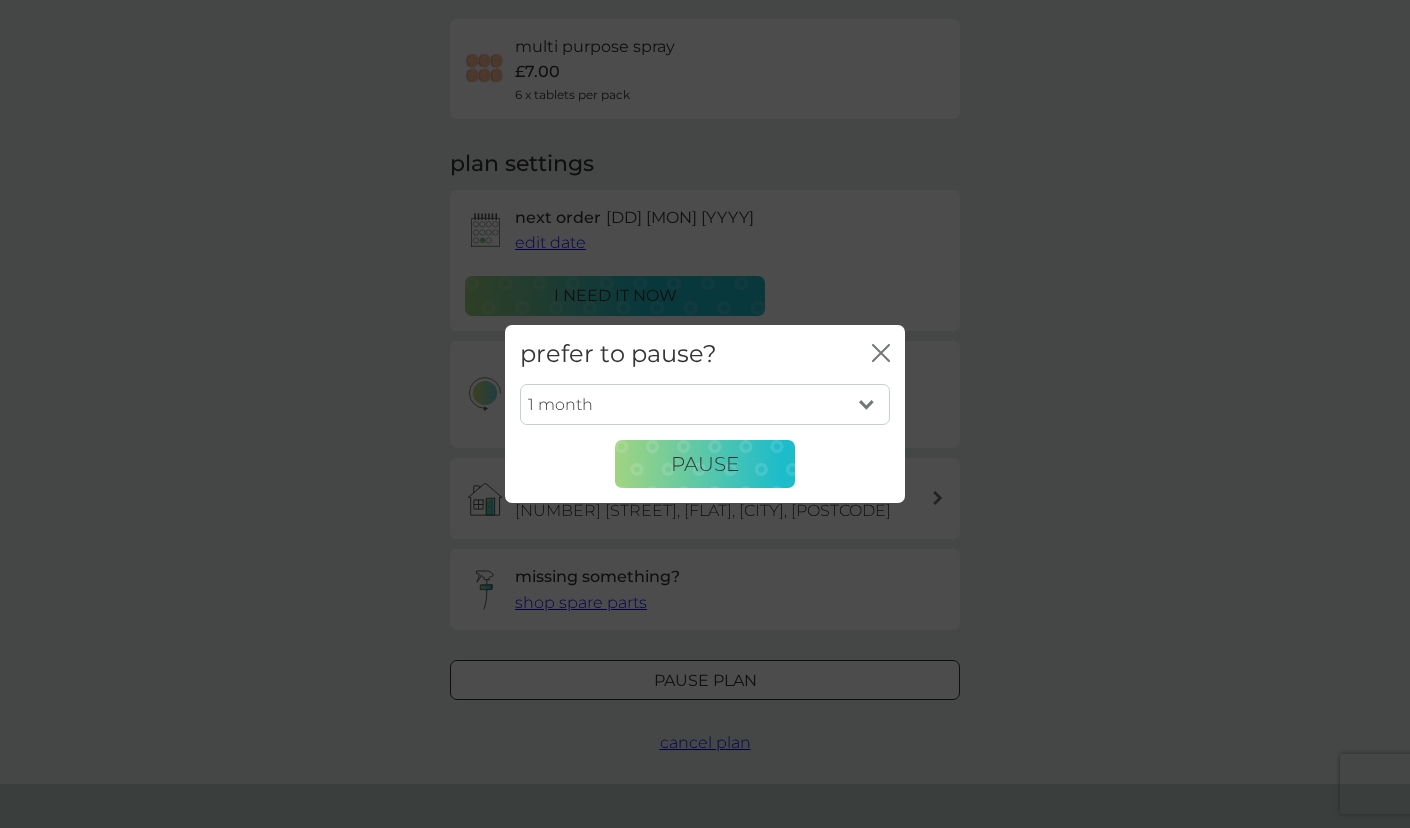 click on "1 month 2 months 3 months 4 months 5 months 6 months" at bounding box center [705, 405] 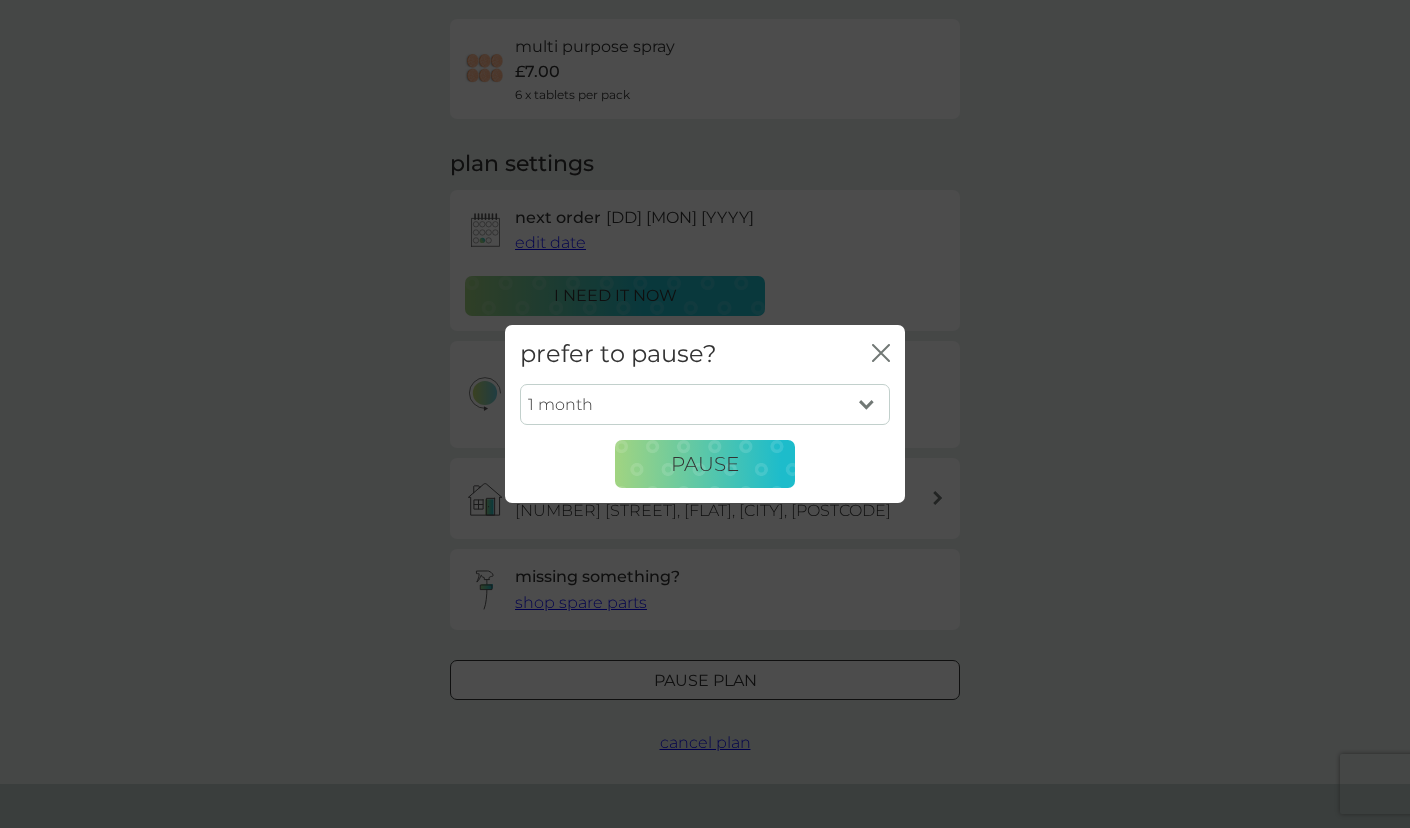 click on "close" 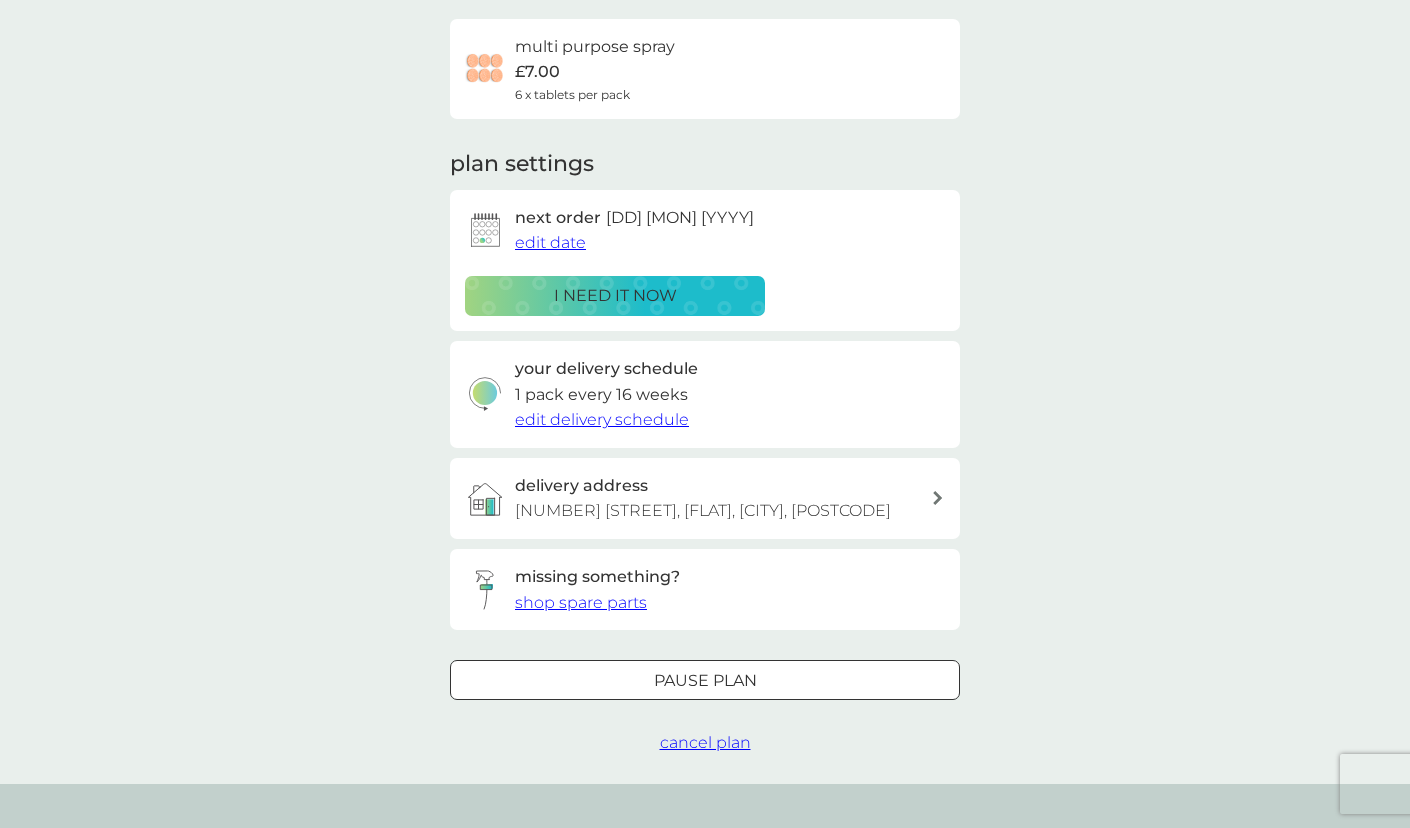 click on "cancel plan" at bounding box center [705, 742] 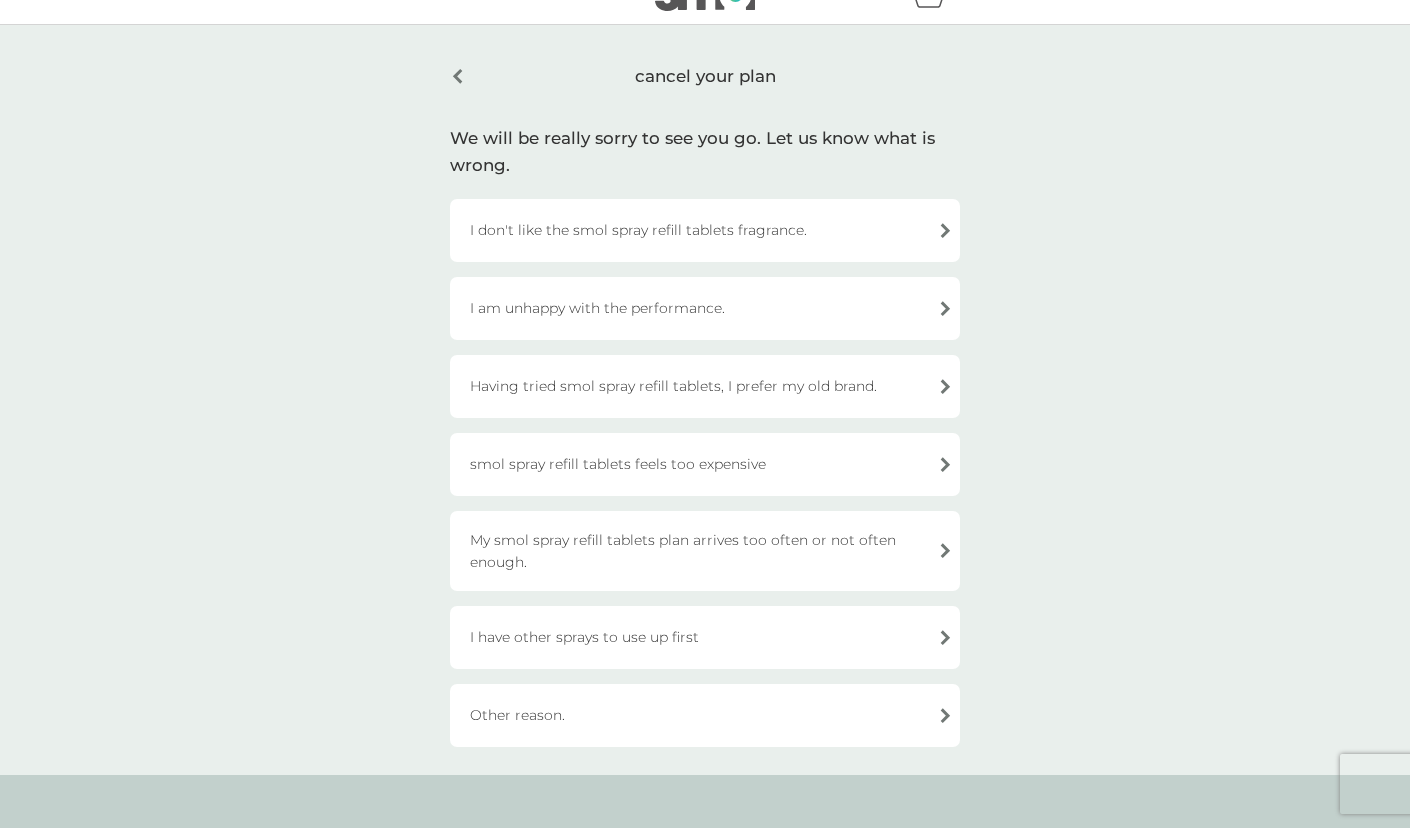 scroll, scrollTop: 39, scrollLeft: 0, axis: vertical 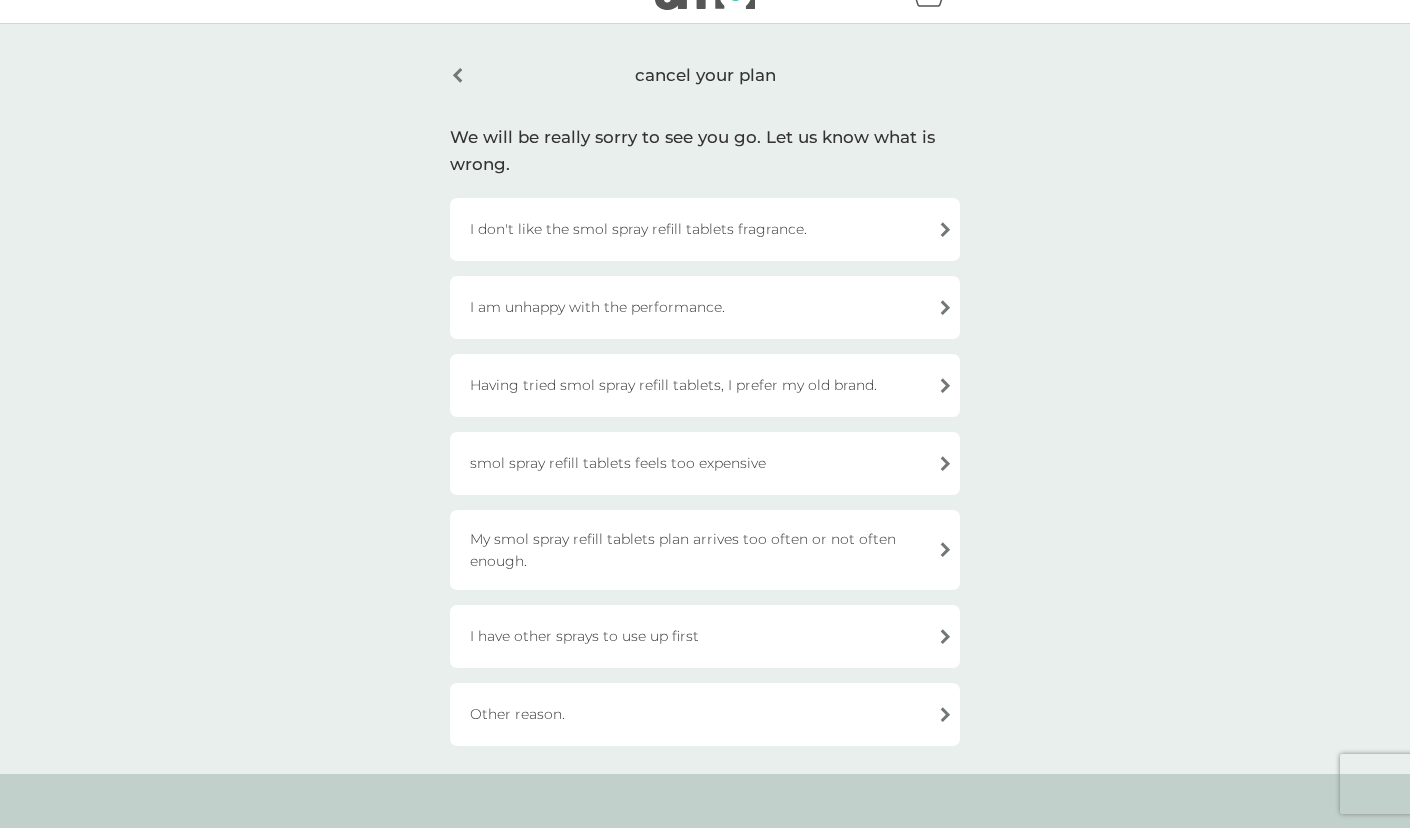 click on "I have other sprays to use up first" at bounding box center (705, 636) 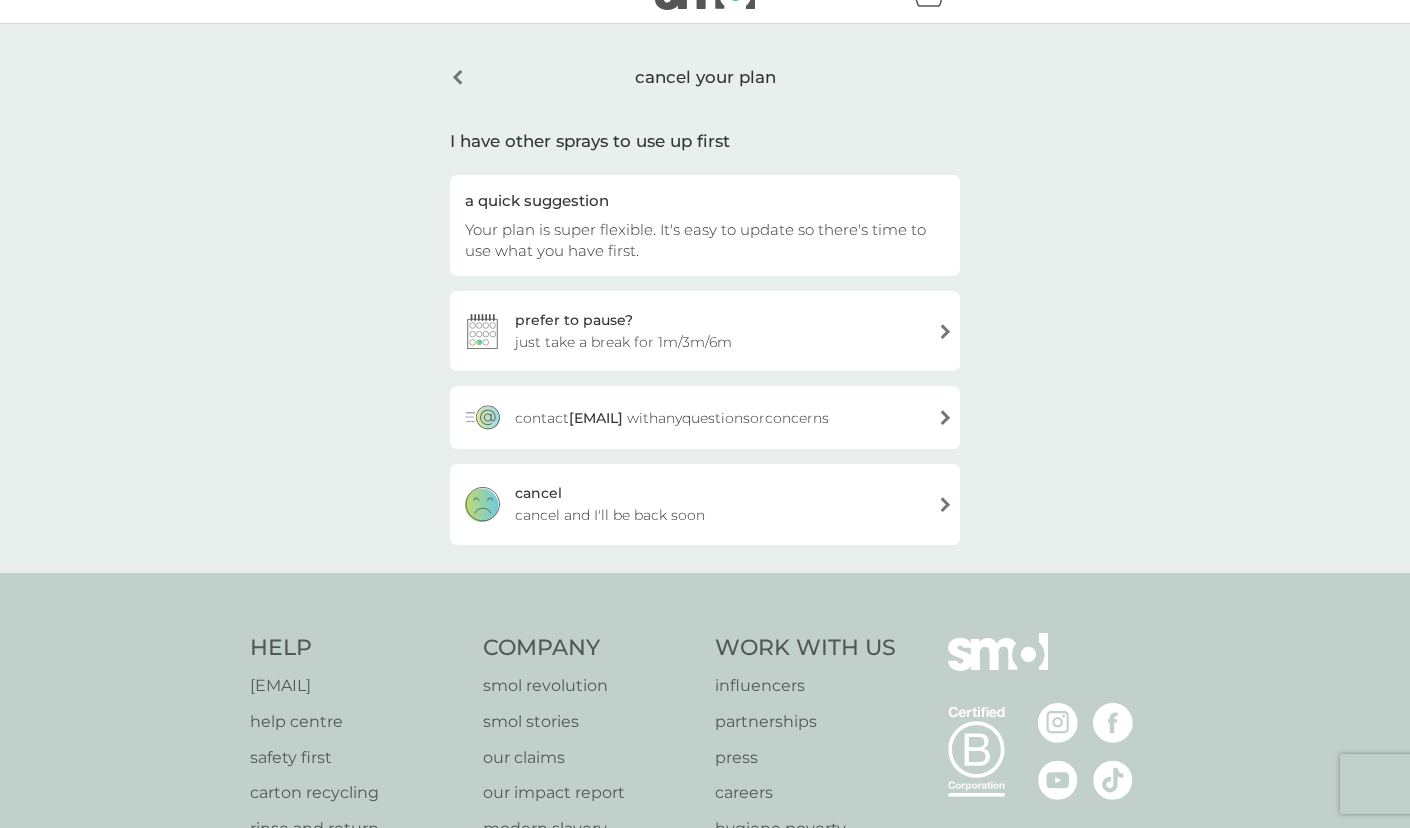 click on "cancel cancel and I'll be back soon" at bounding box center (705, 504) 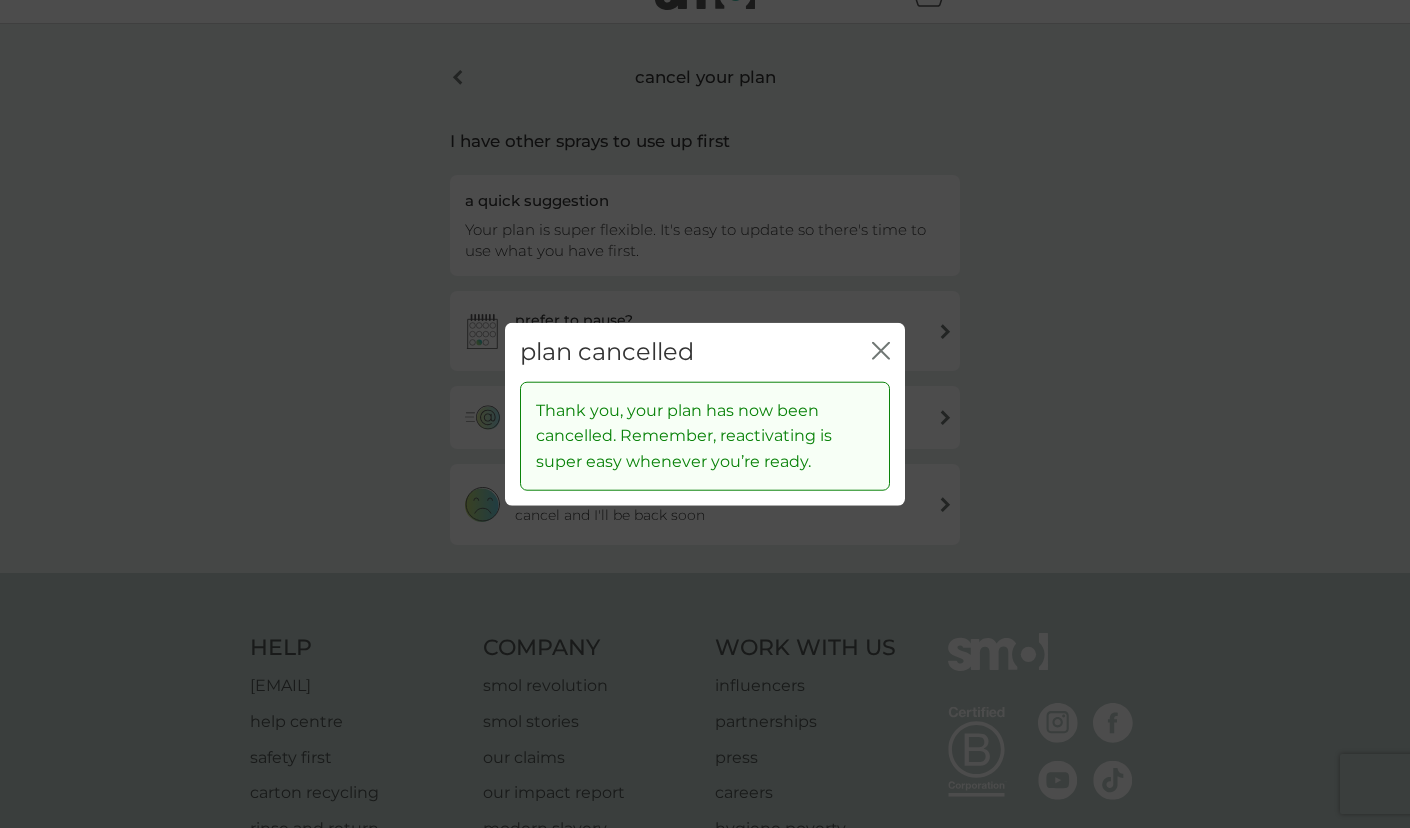 click on "close" 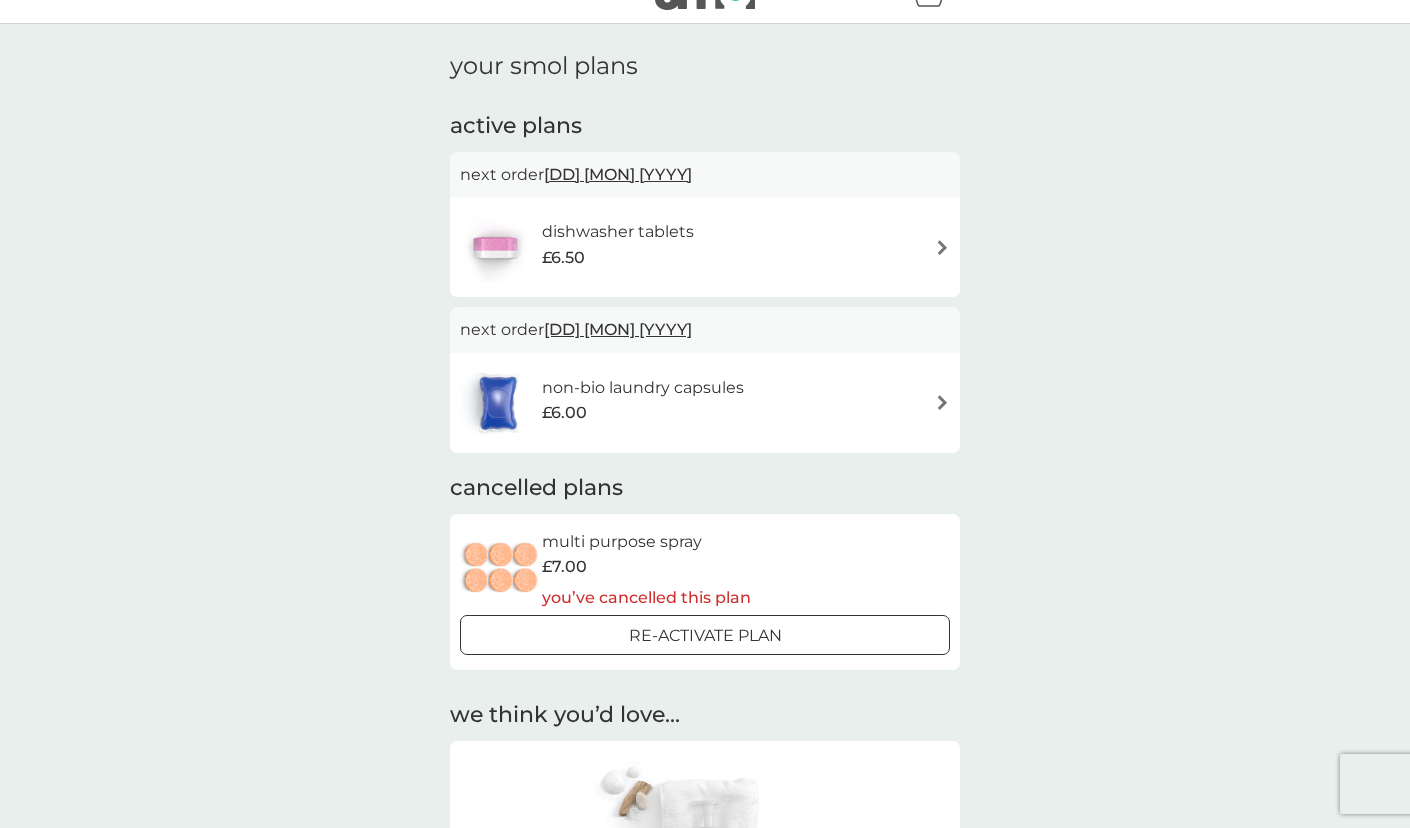 scroll, scrollTop: 0, scrollLeft: 0, axis: both 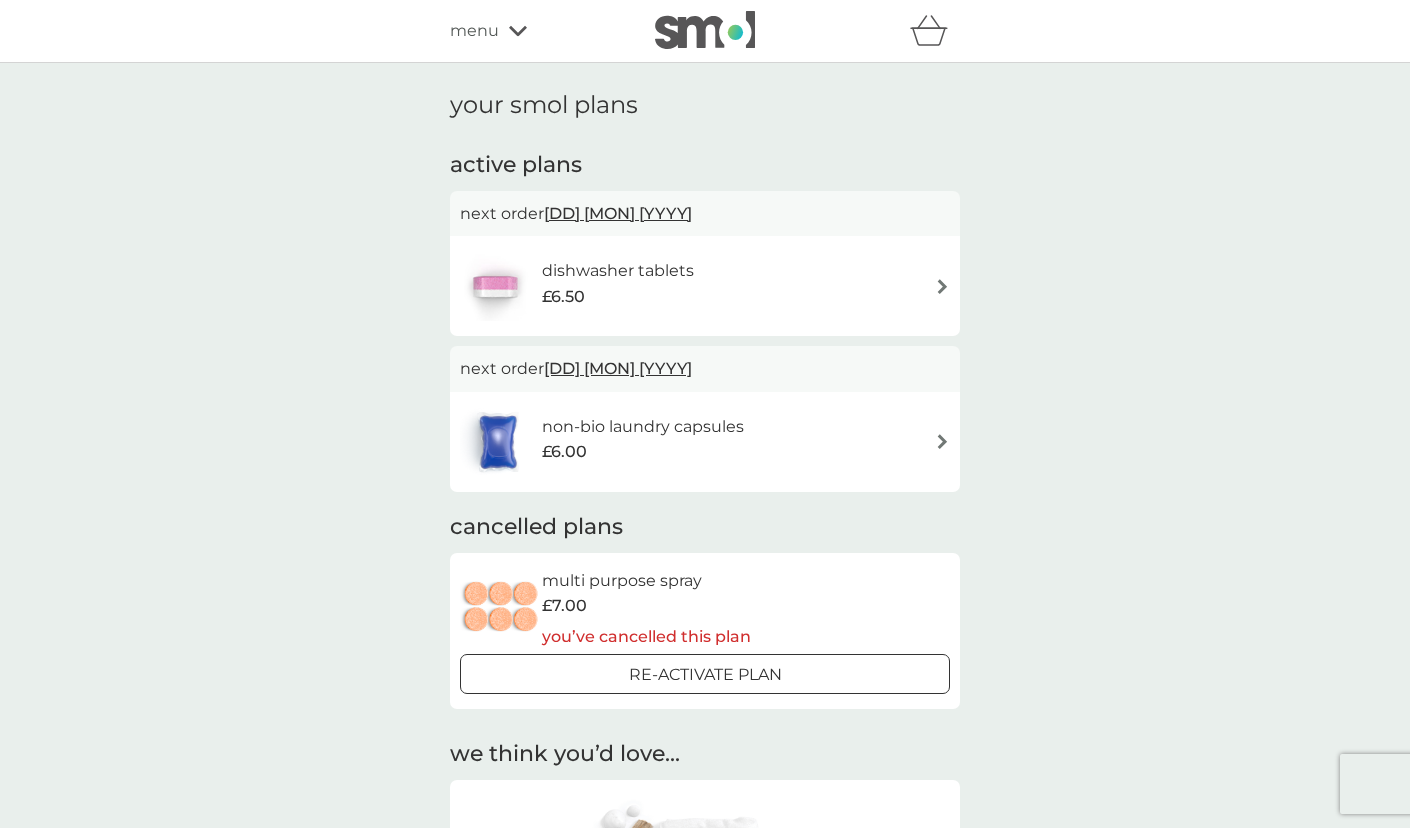 click at bounding box center [942, 286] 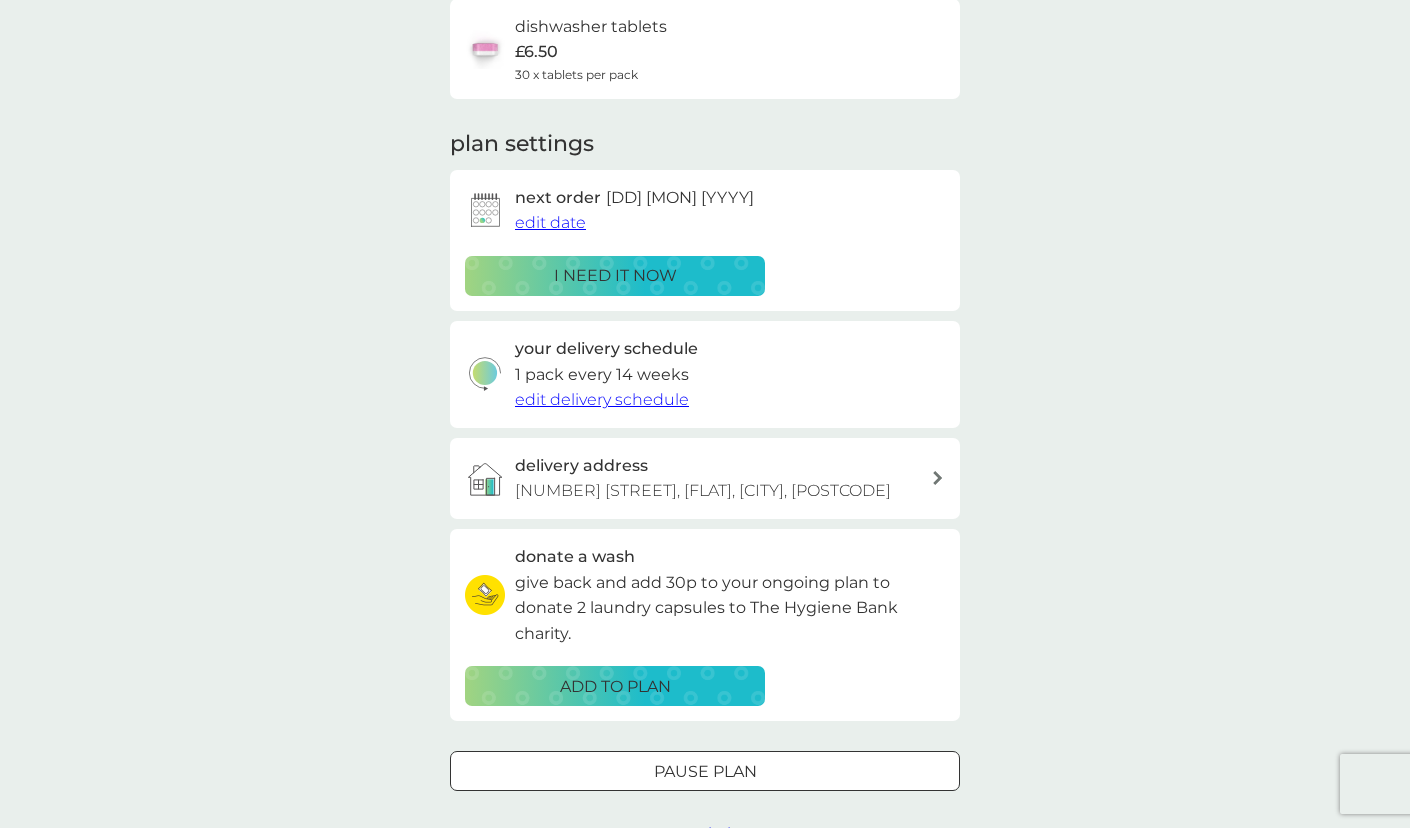 scroll, scrollTop: 558, scrollLeft: 0, axis: vertical 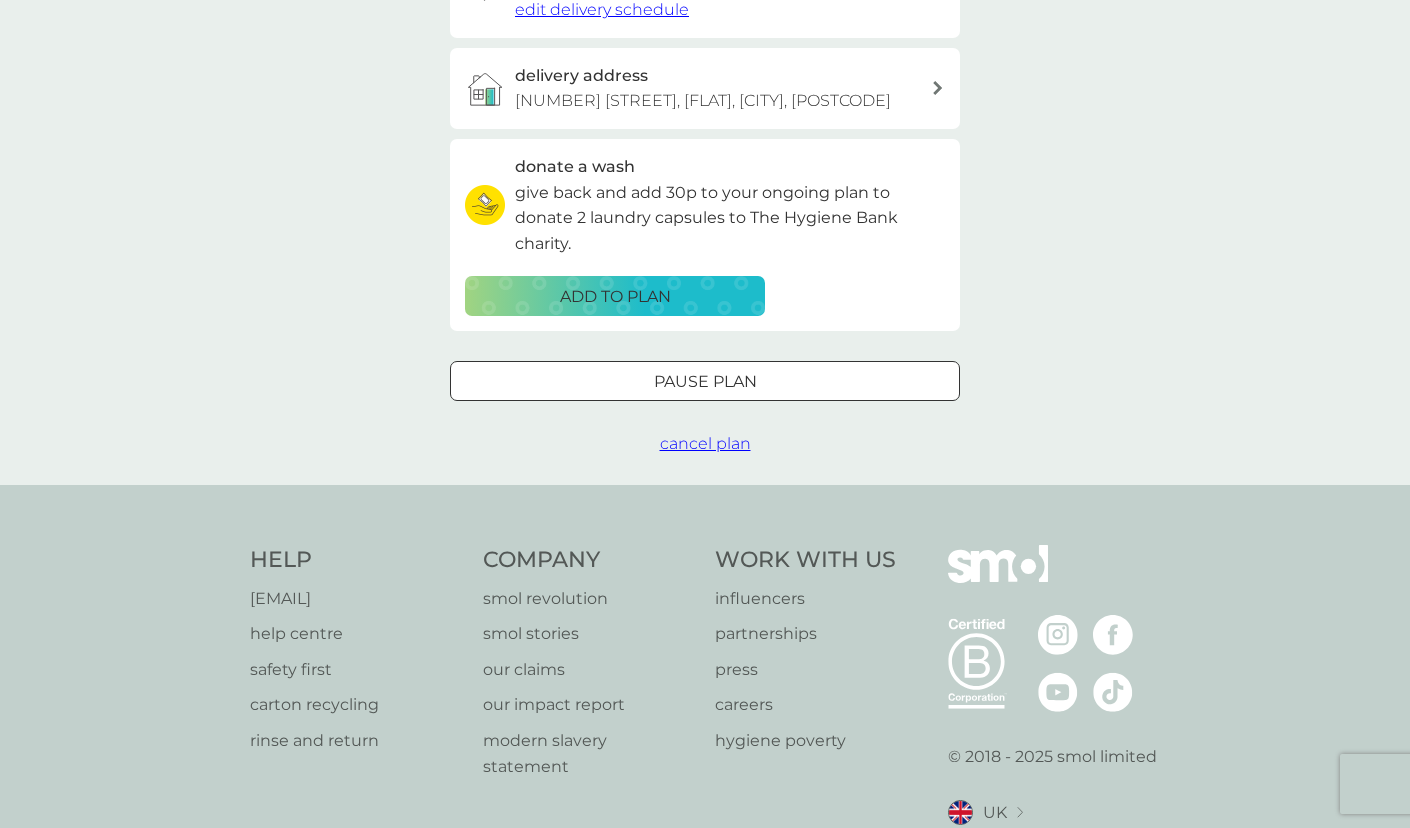click on "cancel plan" at bounding box center (705, 443) 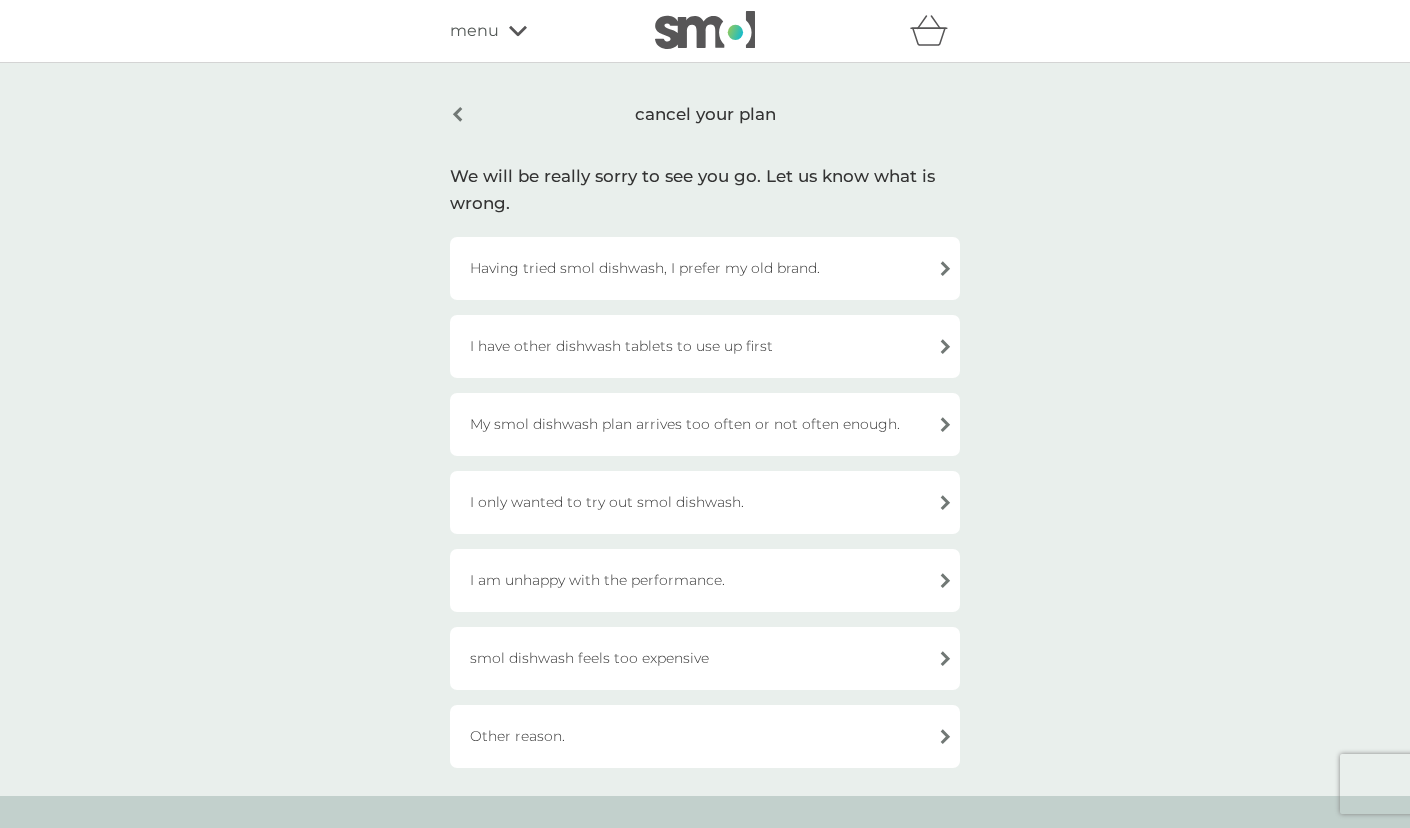 click on "Other reason." at bounding box center (705, 736) 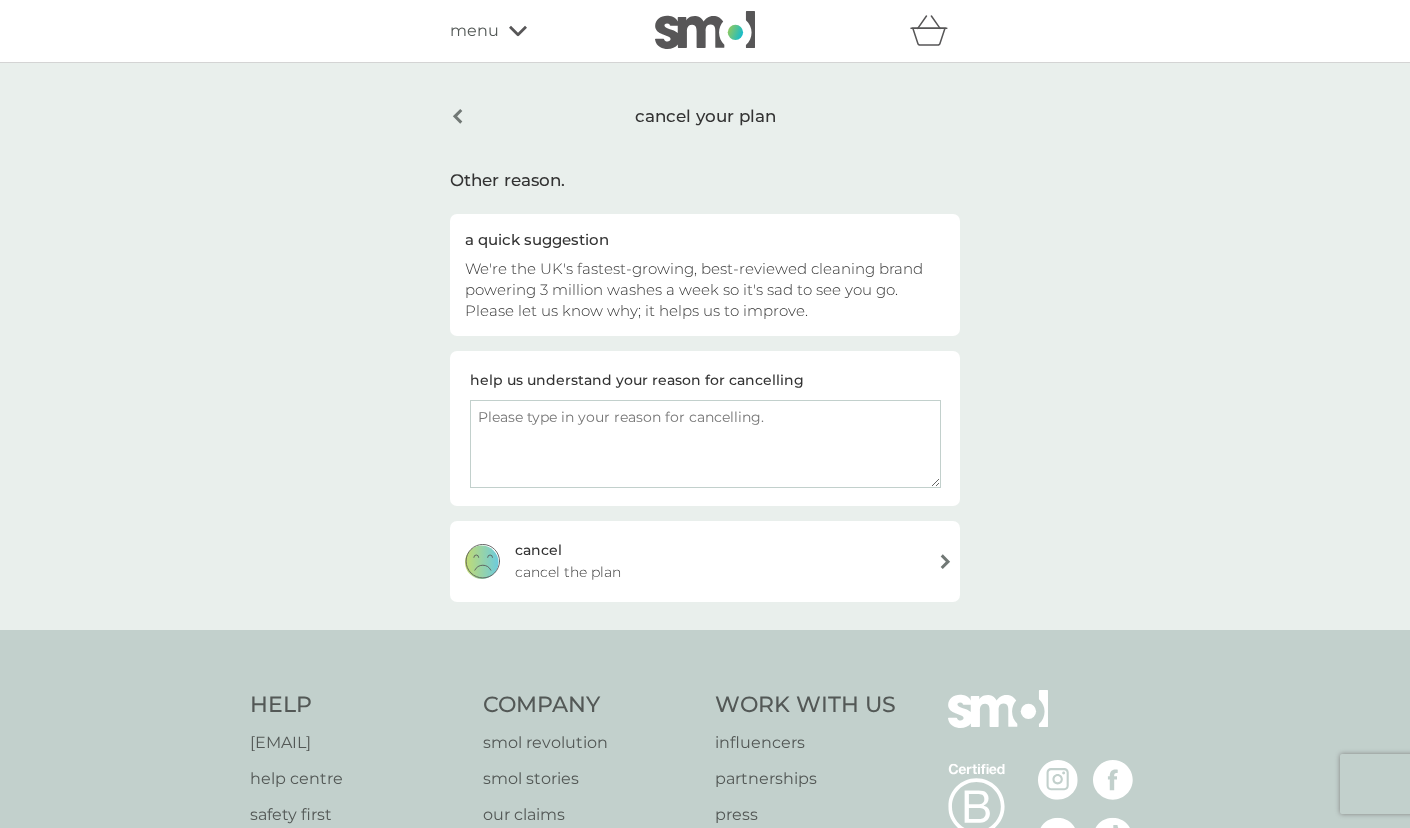 click on "cancel your plan" at bounding box center (705, 116) 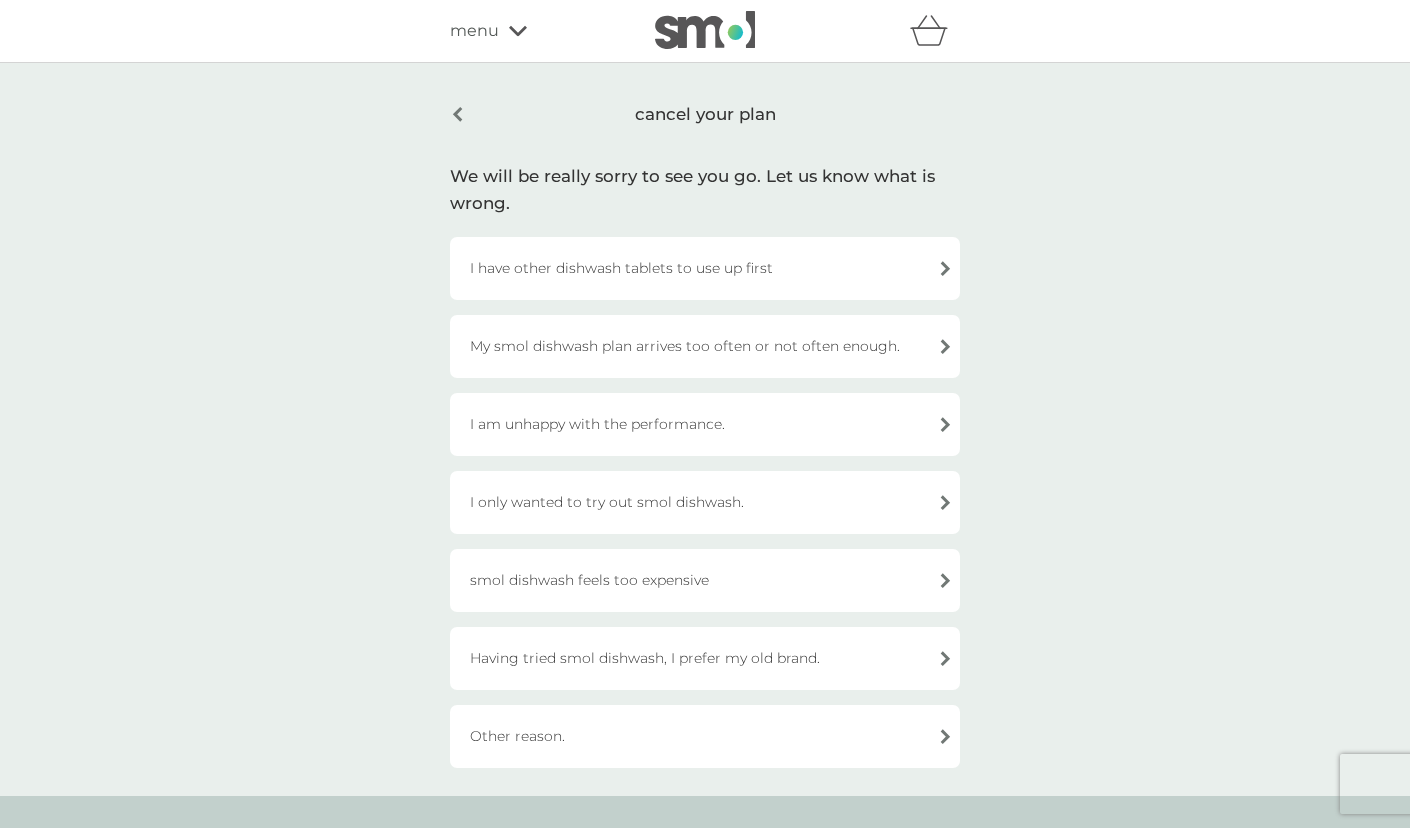 click on "smol dishwash feels too expensive" at bounding box center (705, 580) 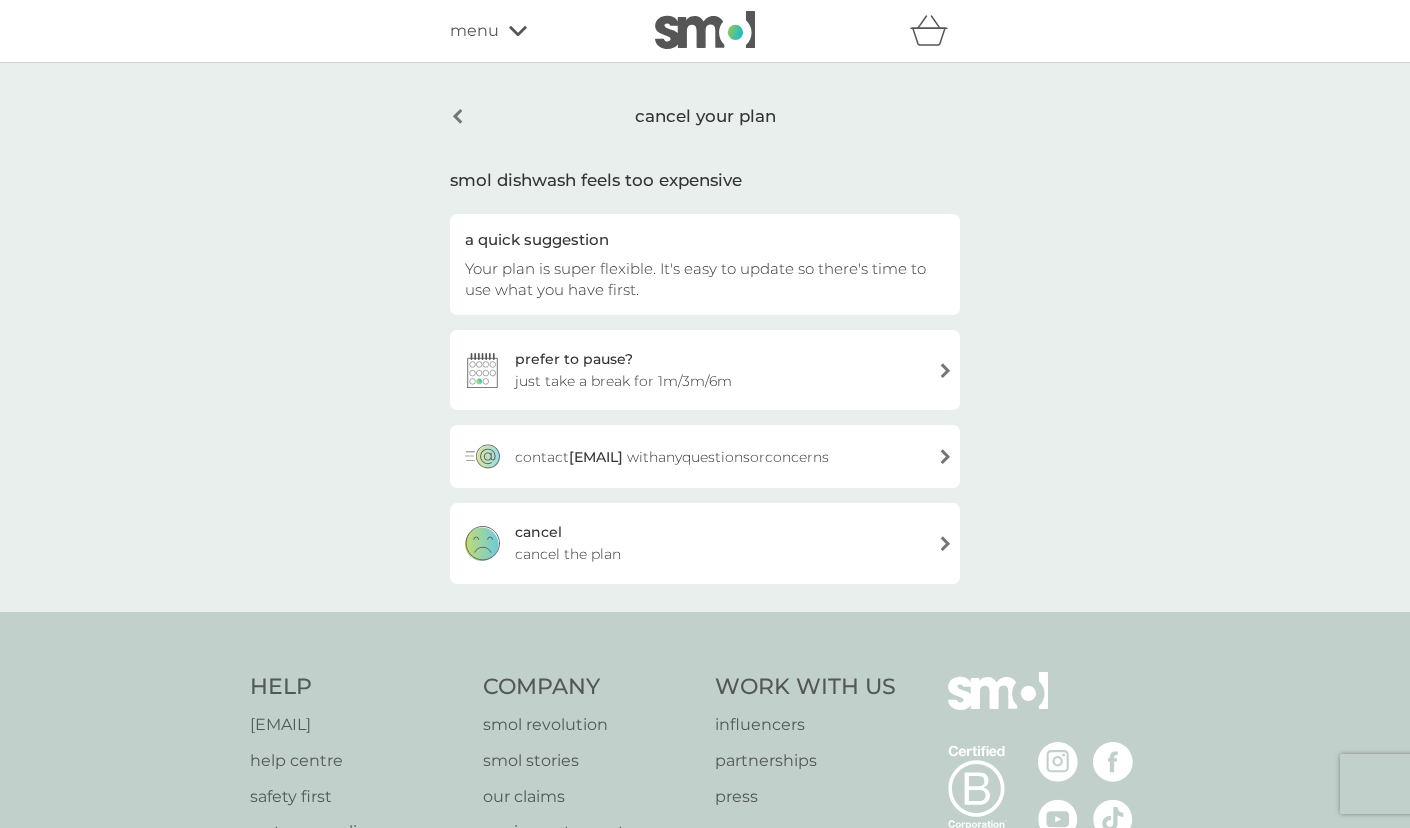 click on "cancel cancel the plan" at bounding box center [705, 543] 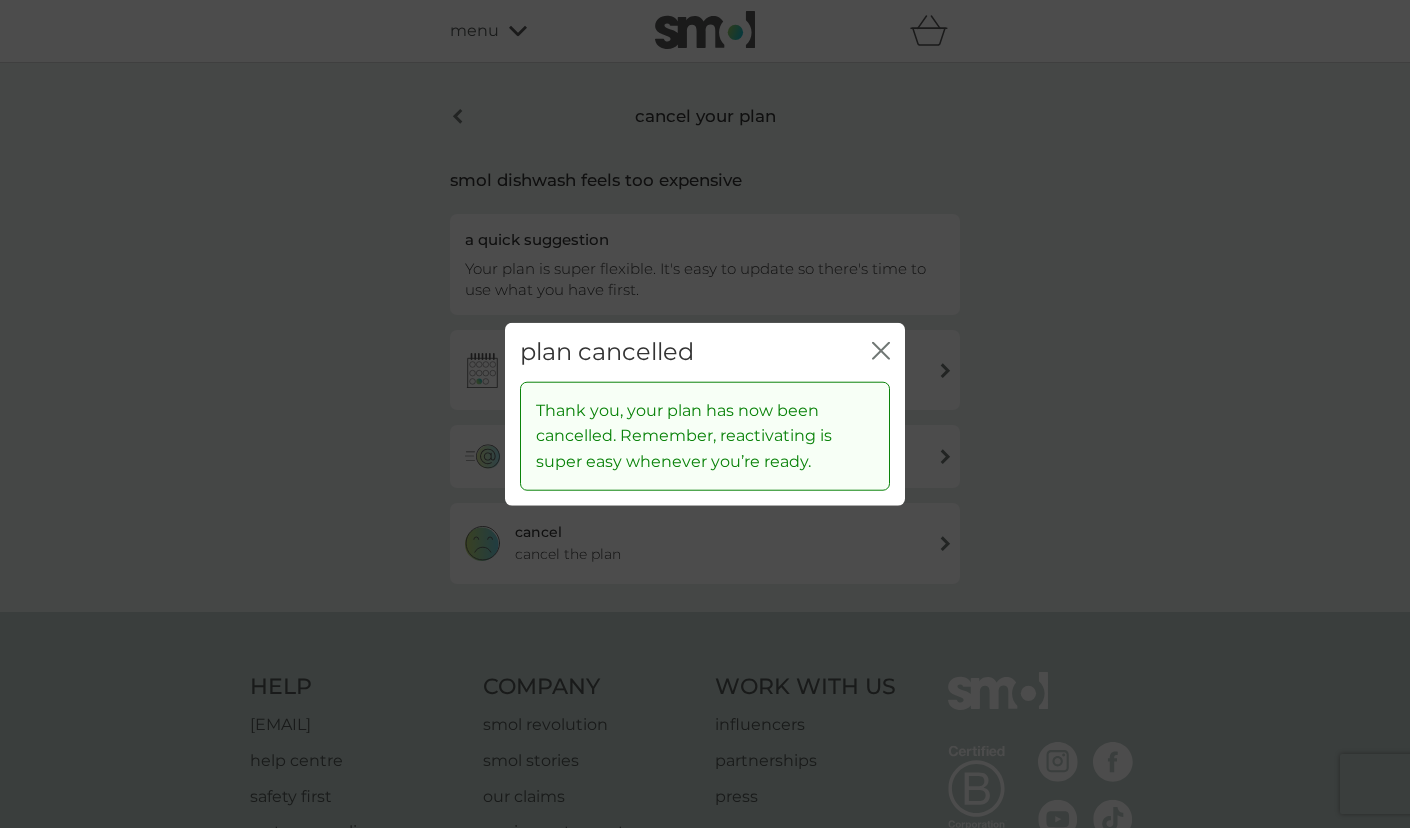 click on "close" 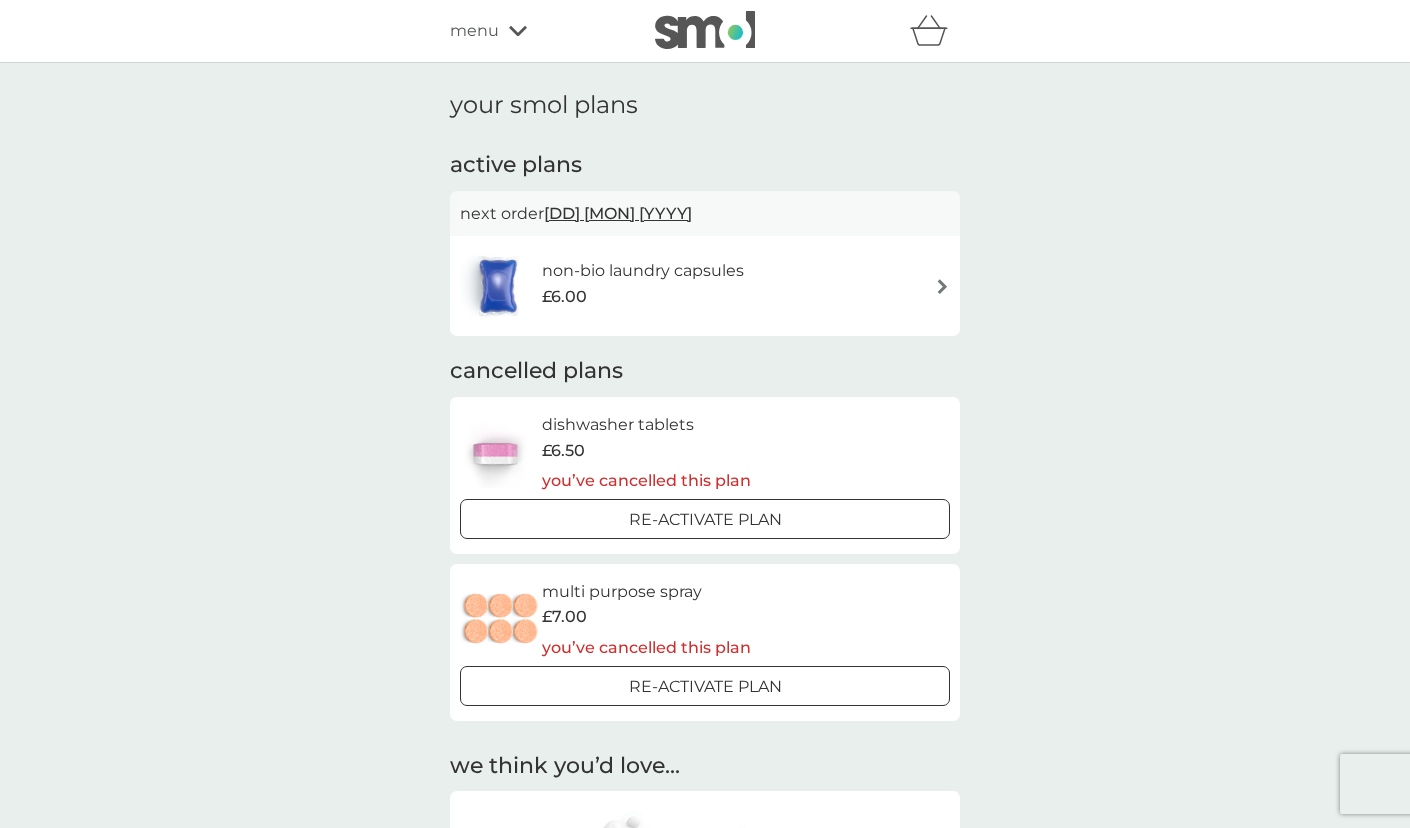 click on "menu" at bounding box center [474, 31] 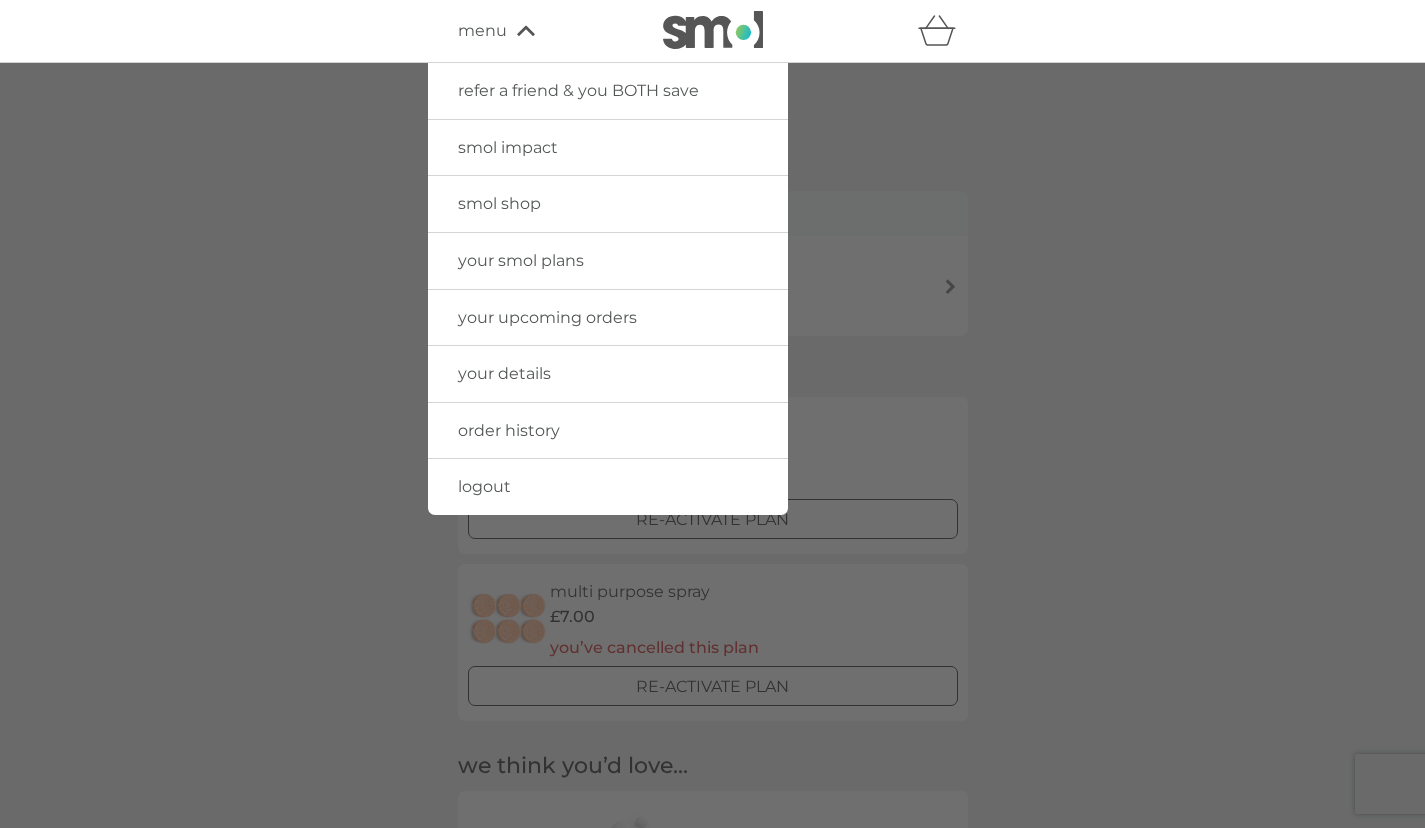 click on "your details" at bounding box center [608, 374] 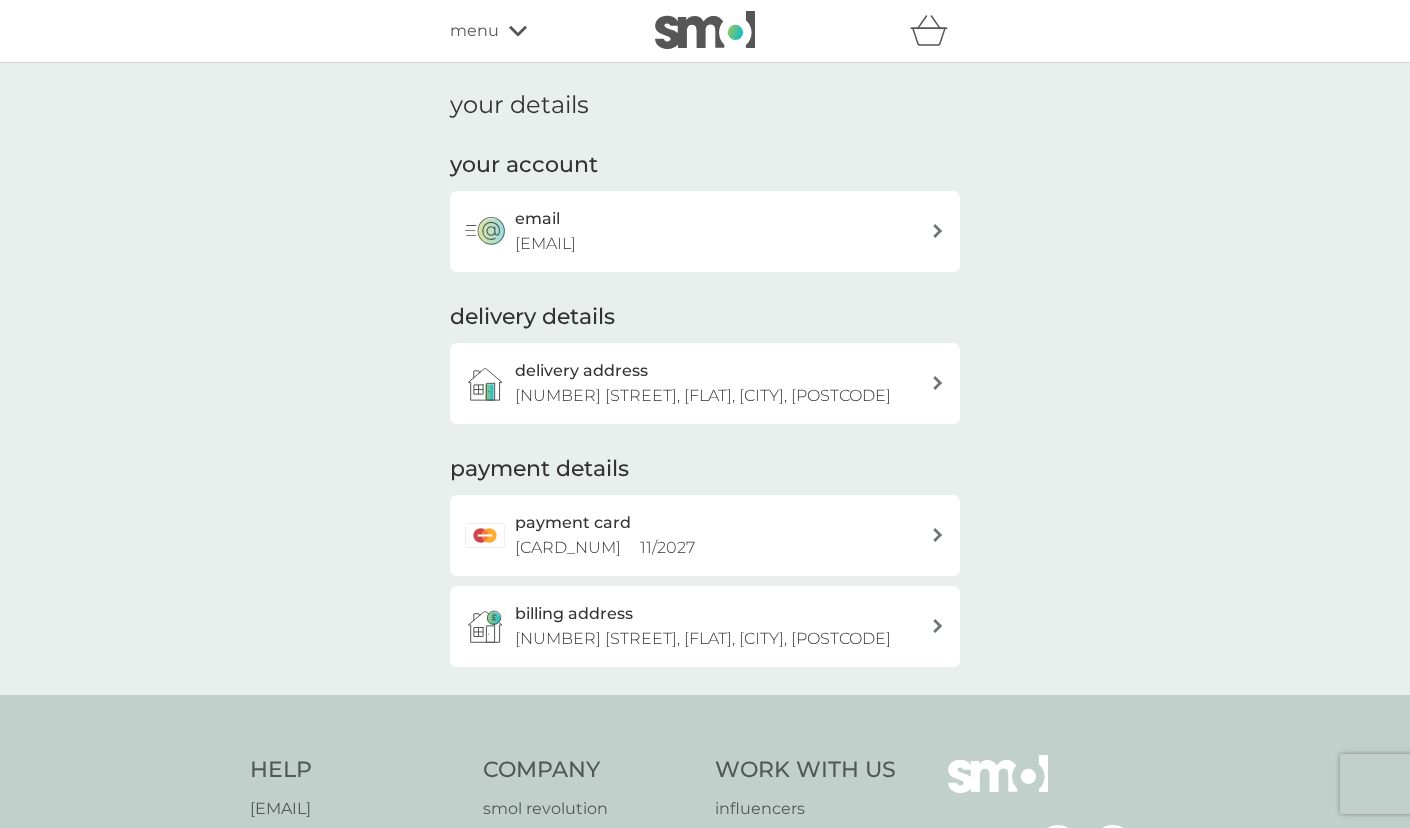 click on "payment card 2718   11 / 2027" at bounding box center [705, 535] 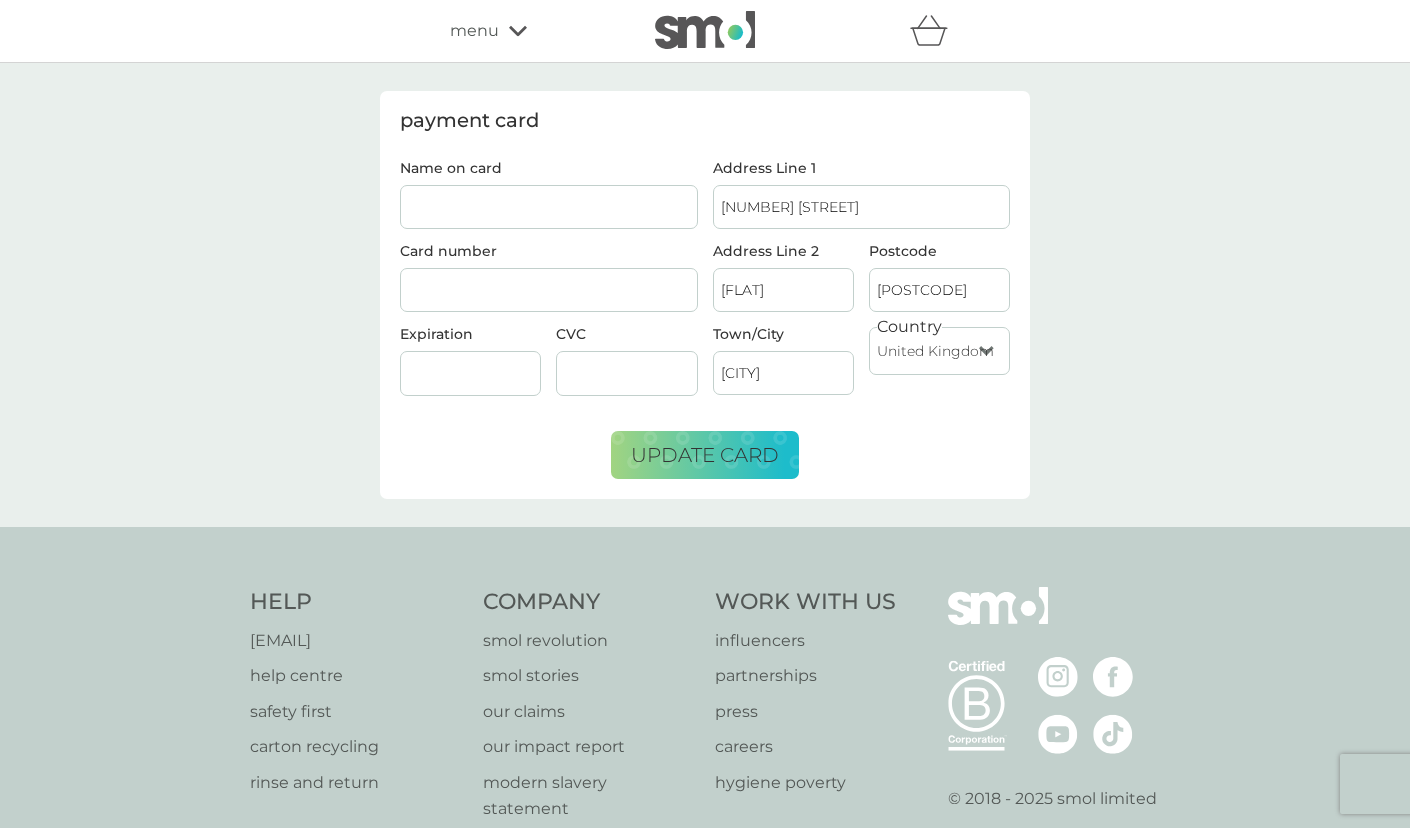 click on "Name on card" at bounding box center (549, 207) 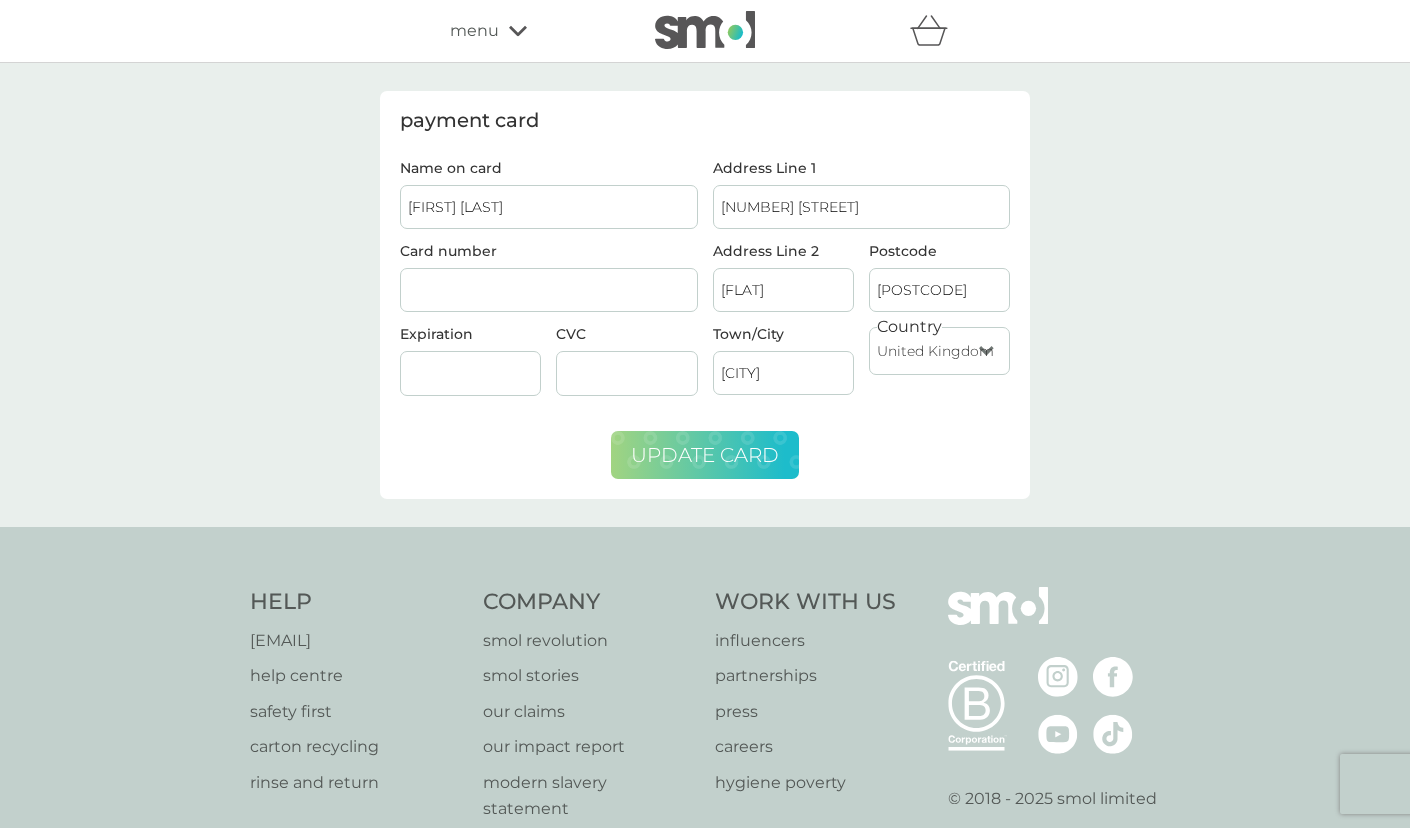 click on "update card" at bounding box center (705, 455) 